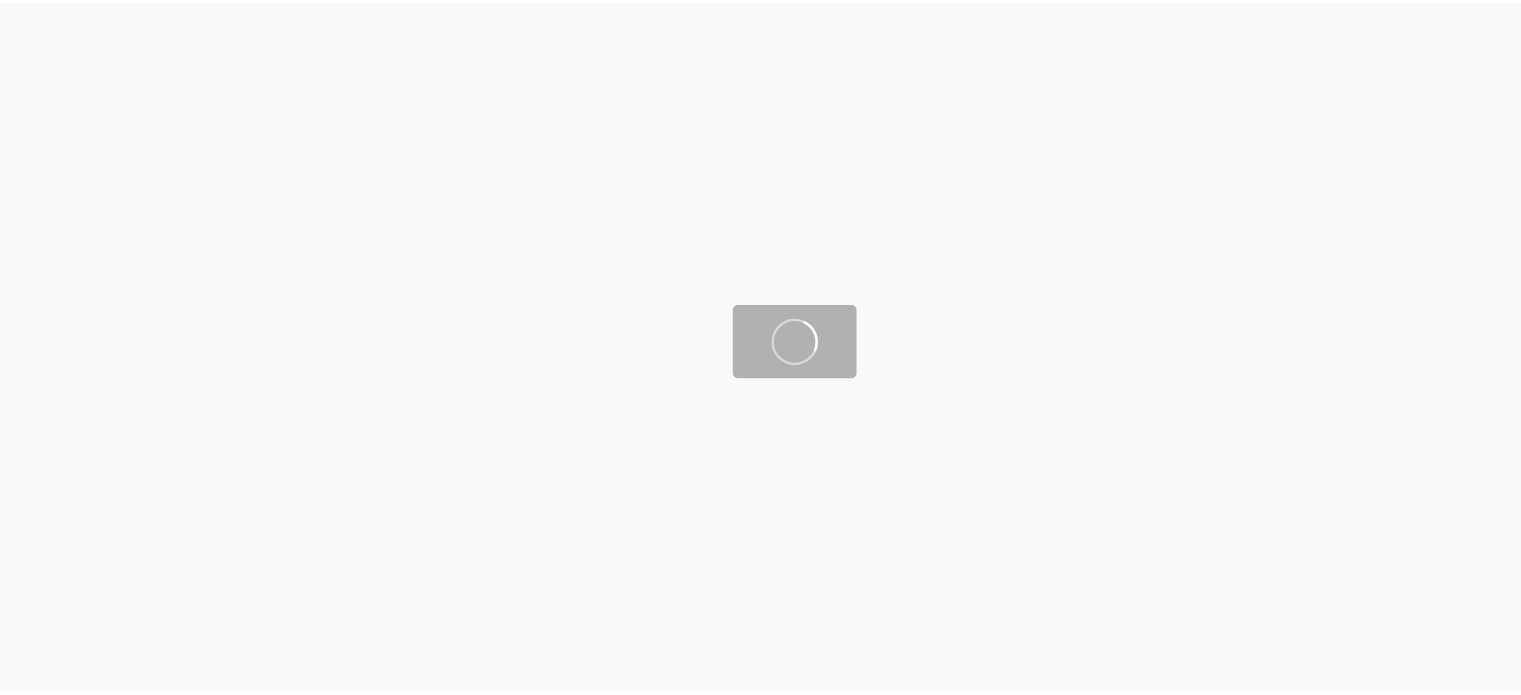 scroll, scrollTop: 0, scrollLeft: 0, axis: both 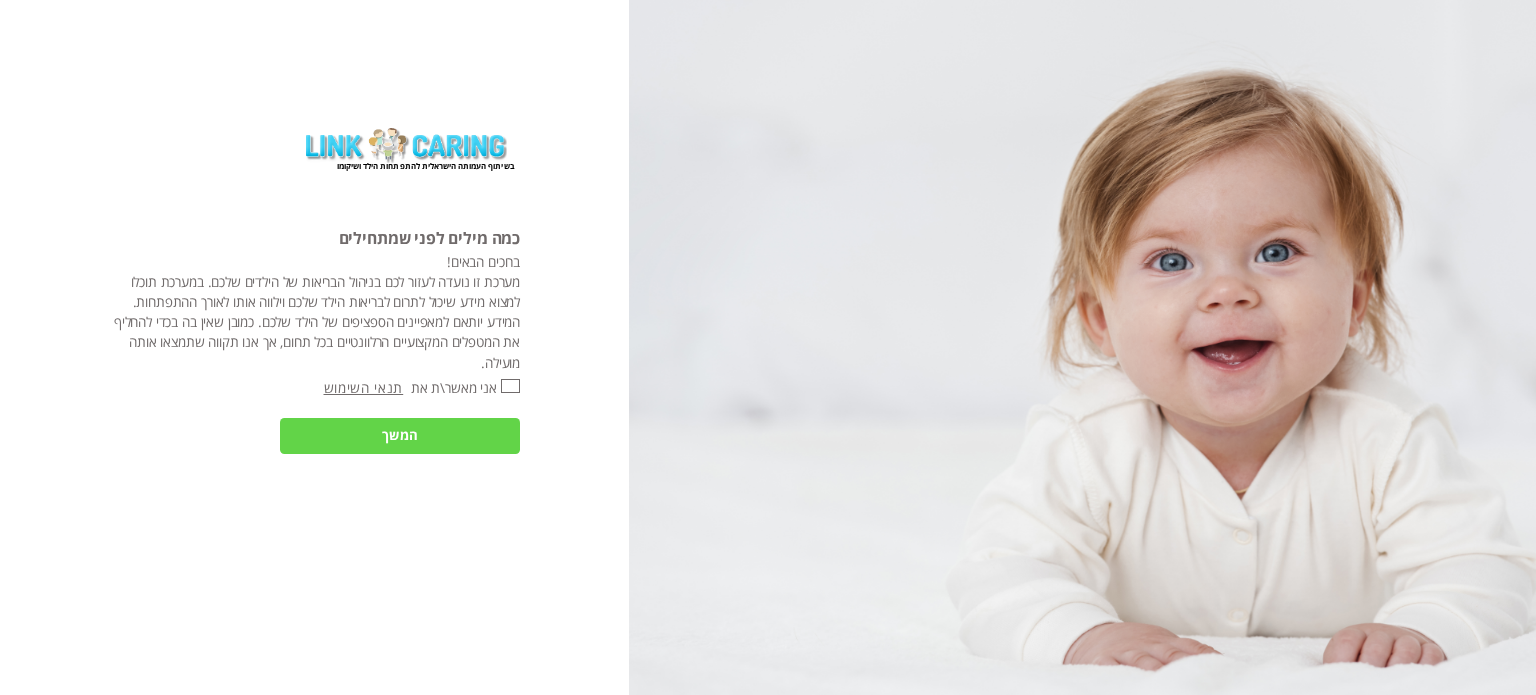 click on "אני מאשר\ת את" at bounding box center [510, 386] 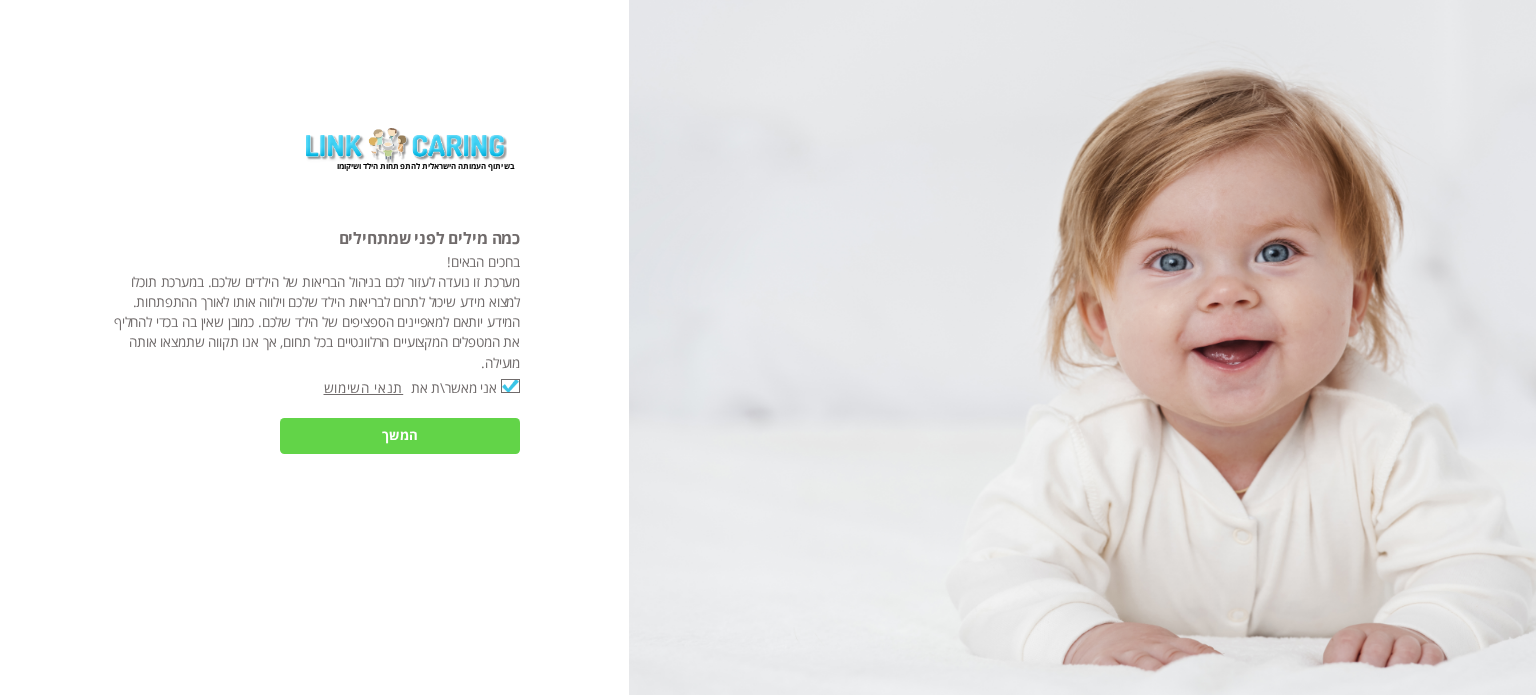 click on "המשך" at bounding box center [400, 436] 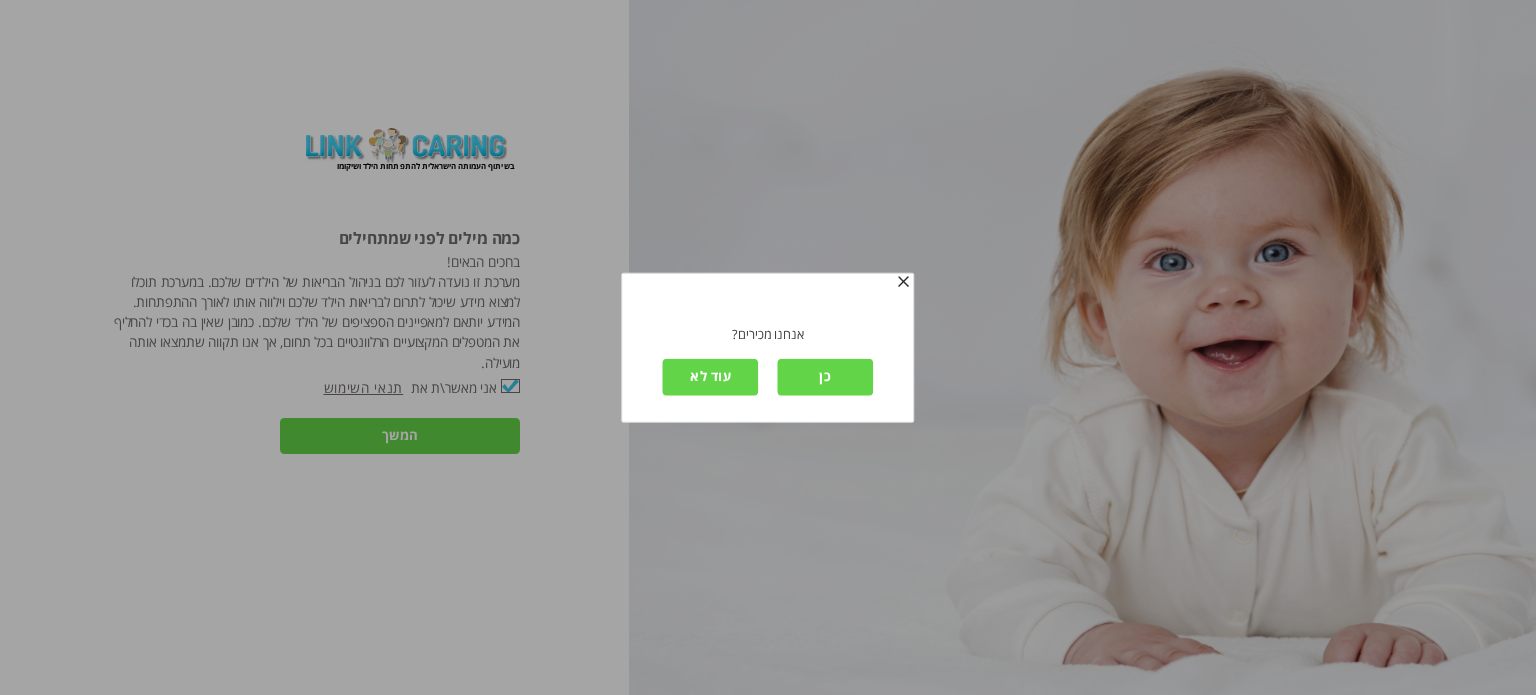 click on "עוד לא" at bounding box center [711, 377] 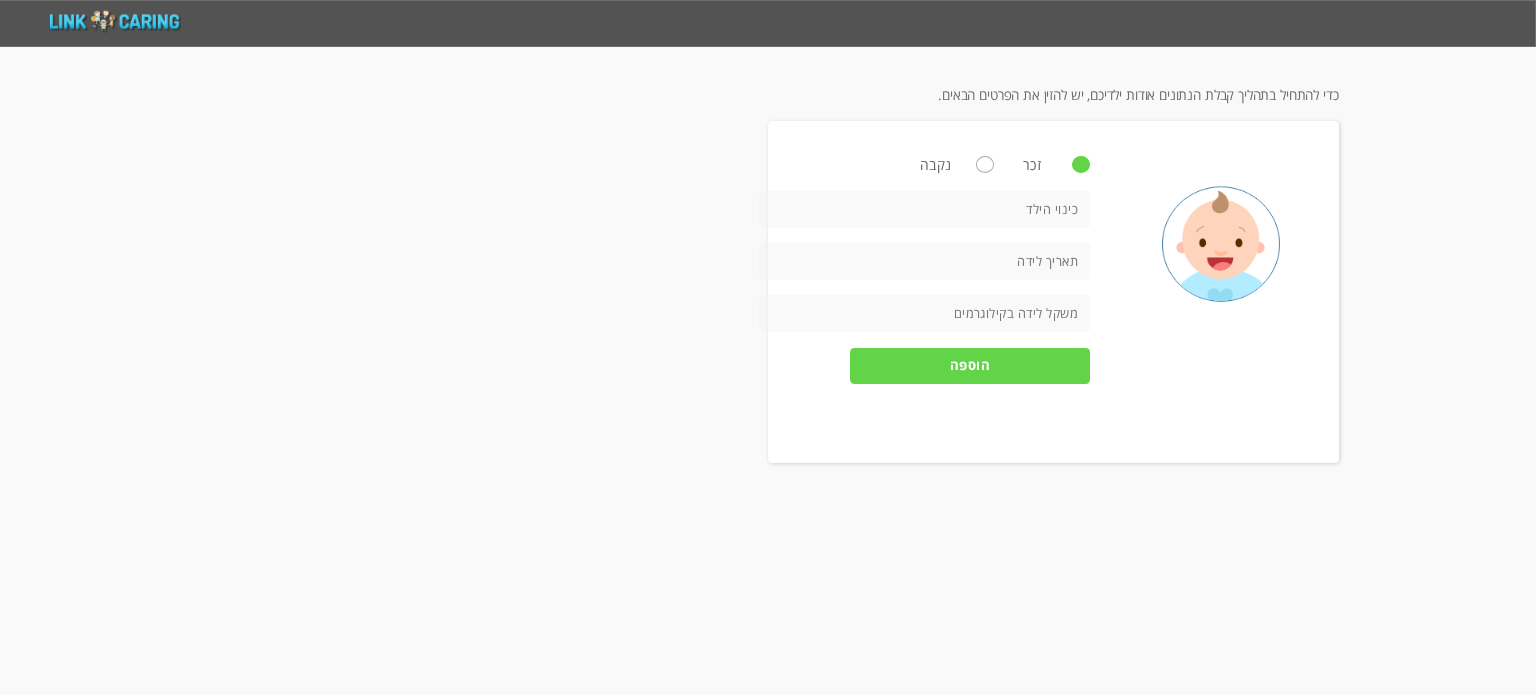 click at bounding box center [924, 209] 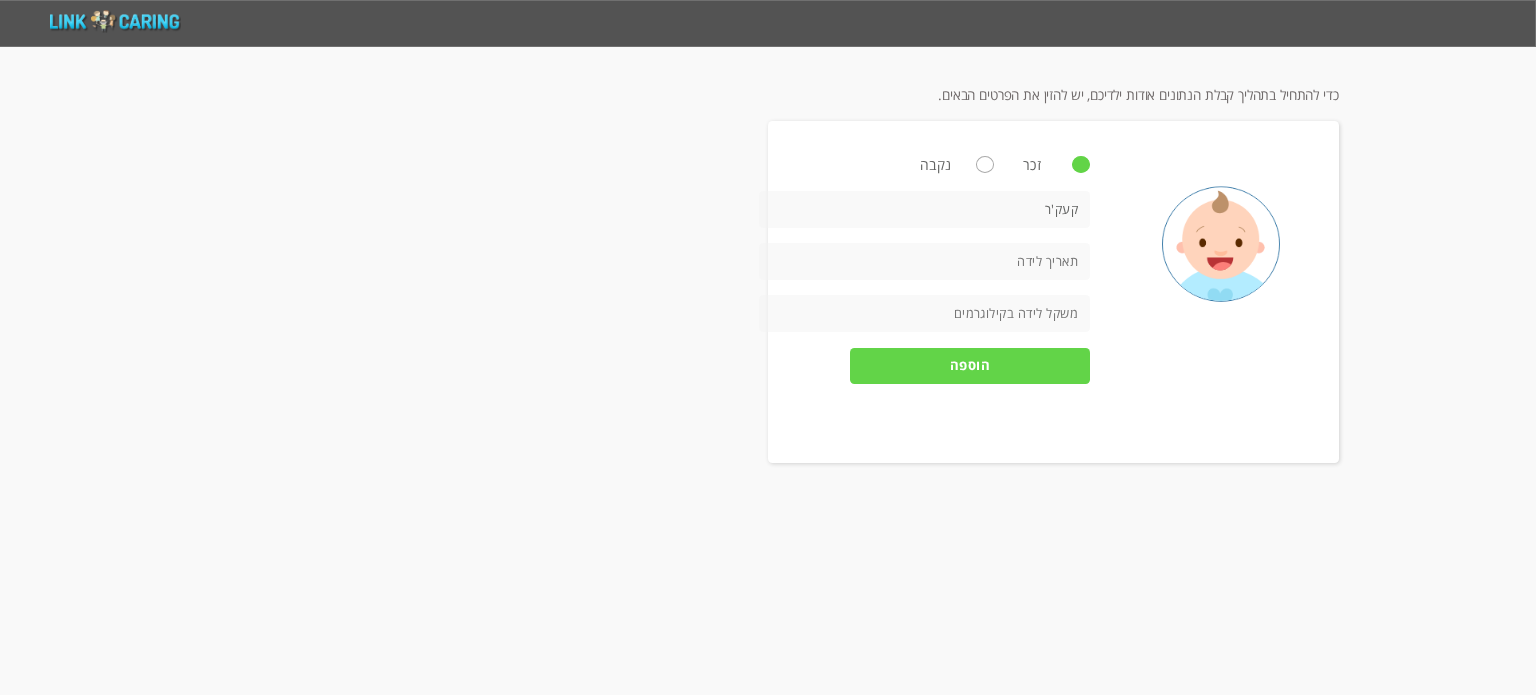 type on "קעק'ר" 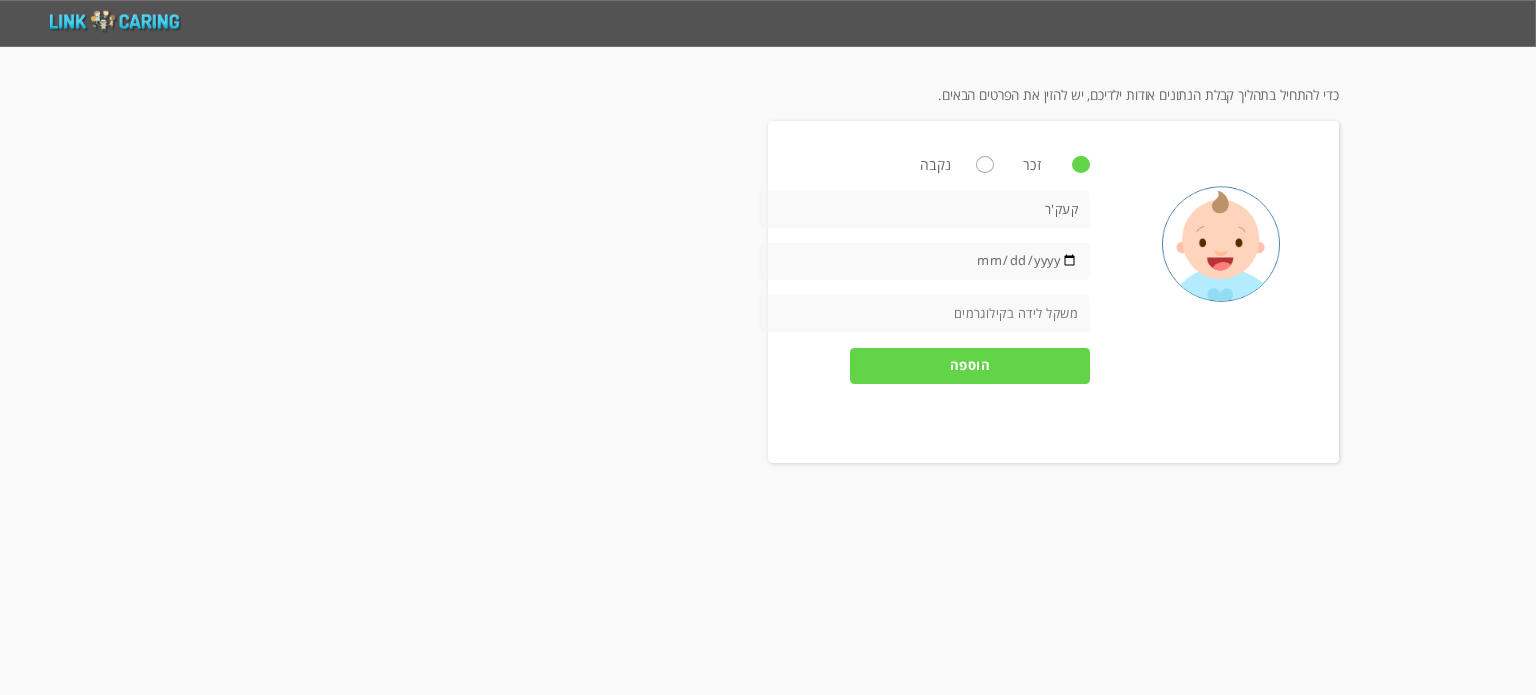 click at bounding box center [924, 261] 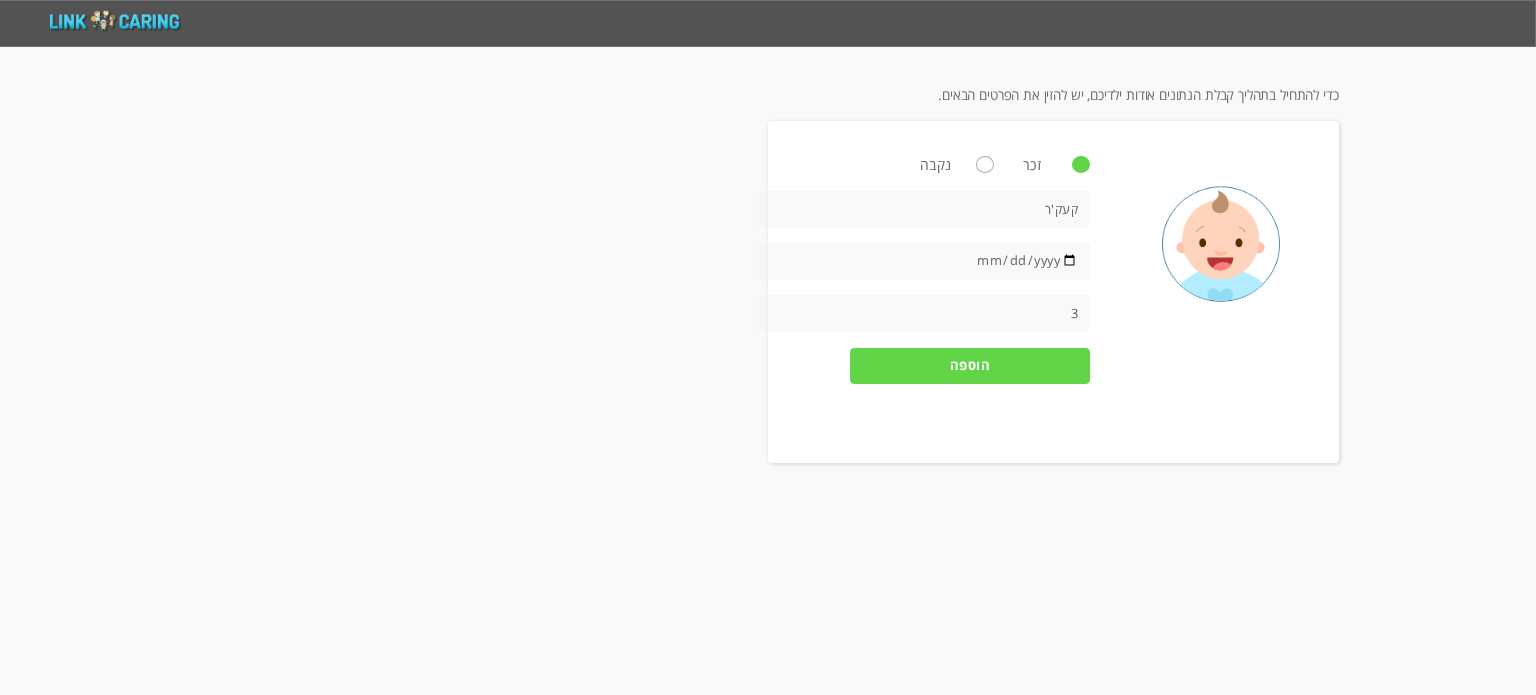 type on "3" 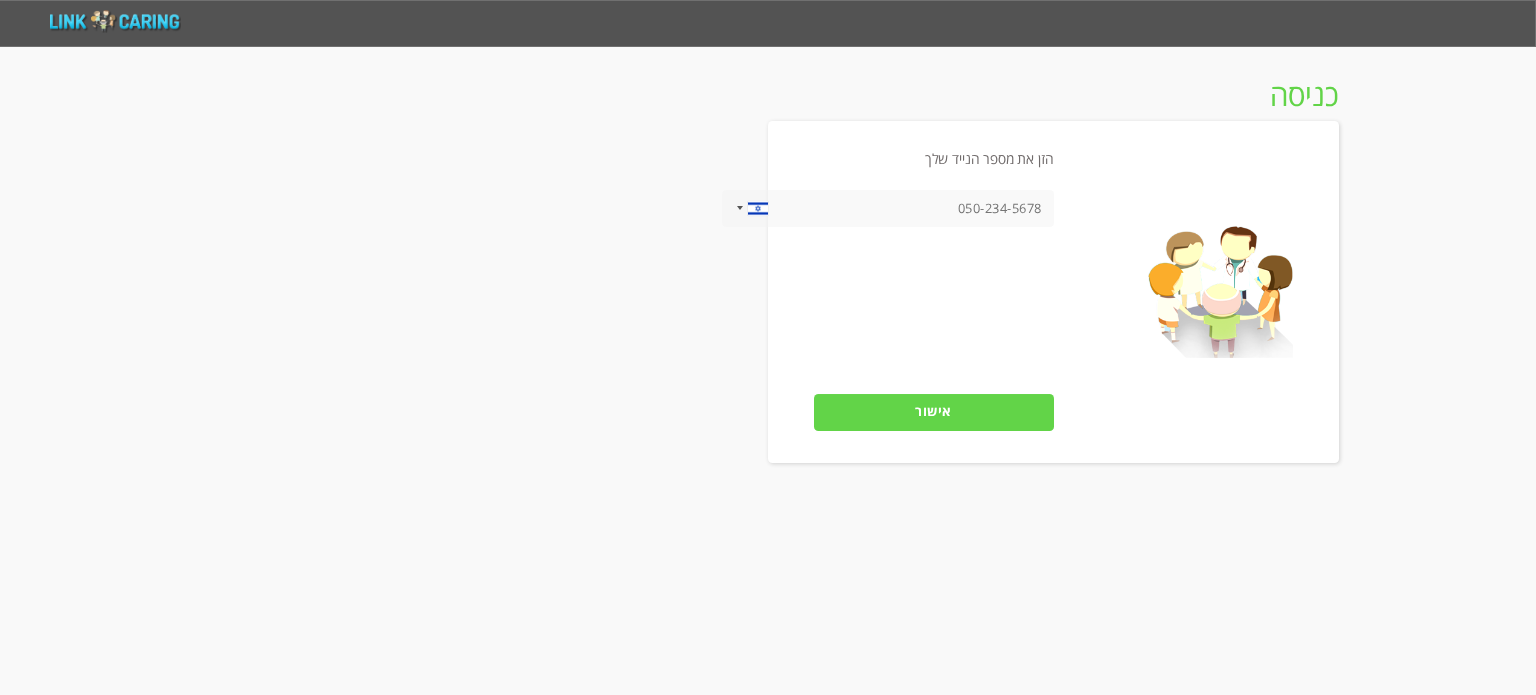 click on "אישור" at bounding box center [934, 412] 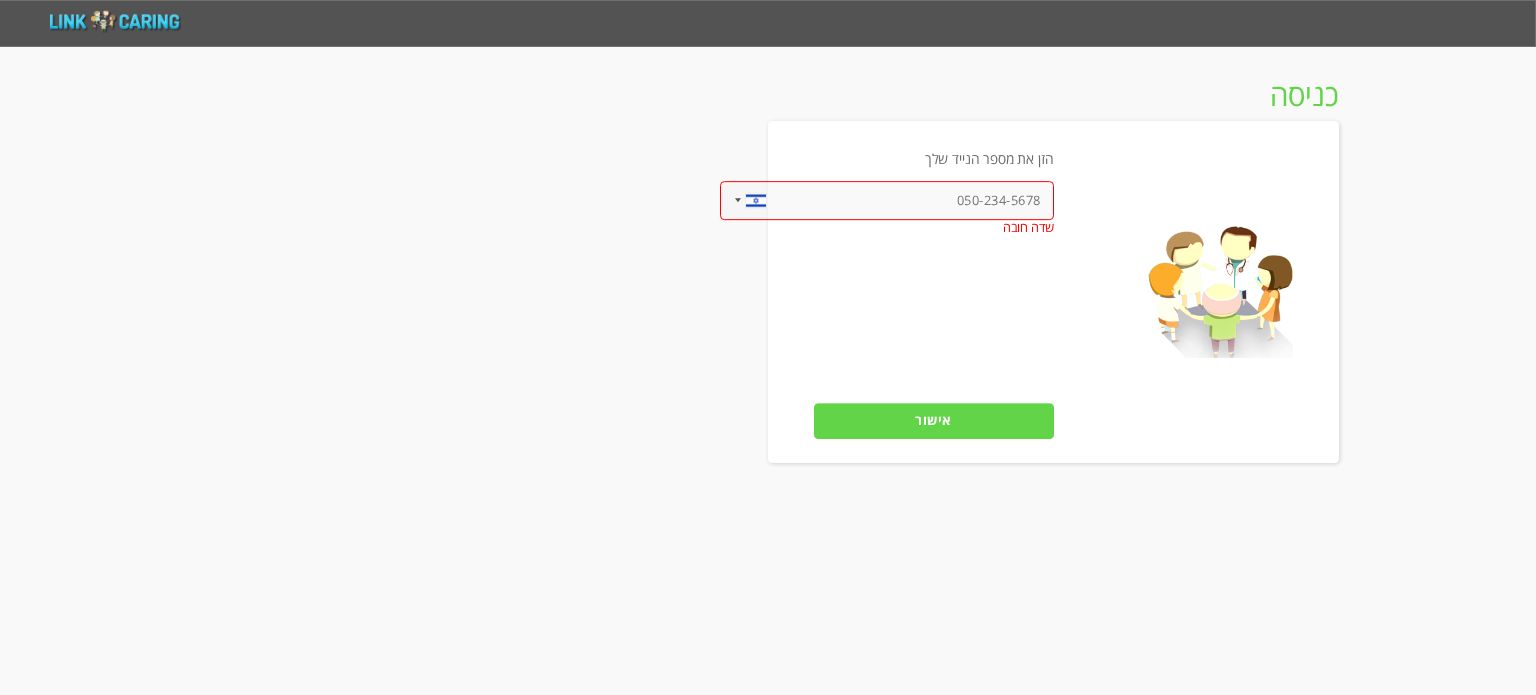 click at bounding box center (886, 200) 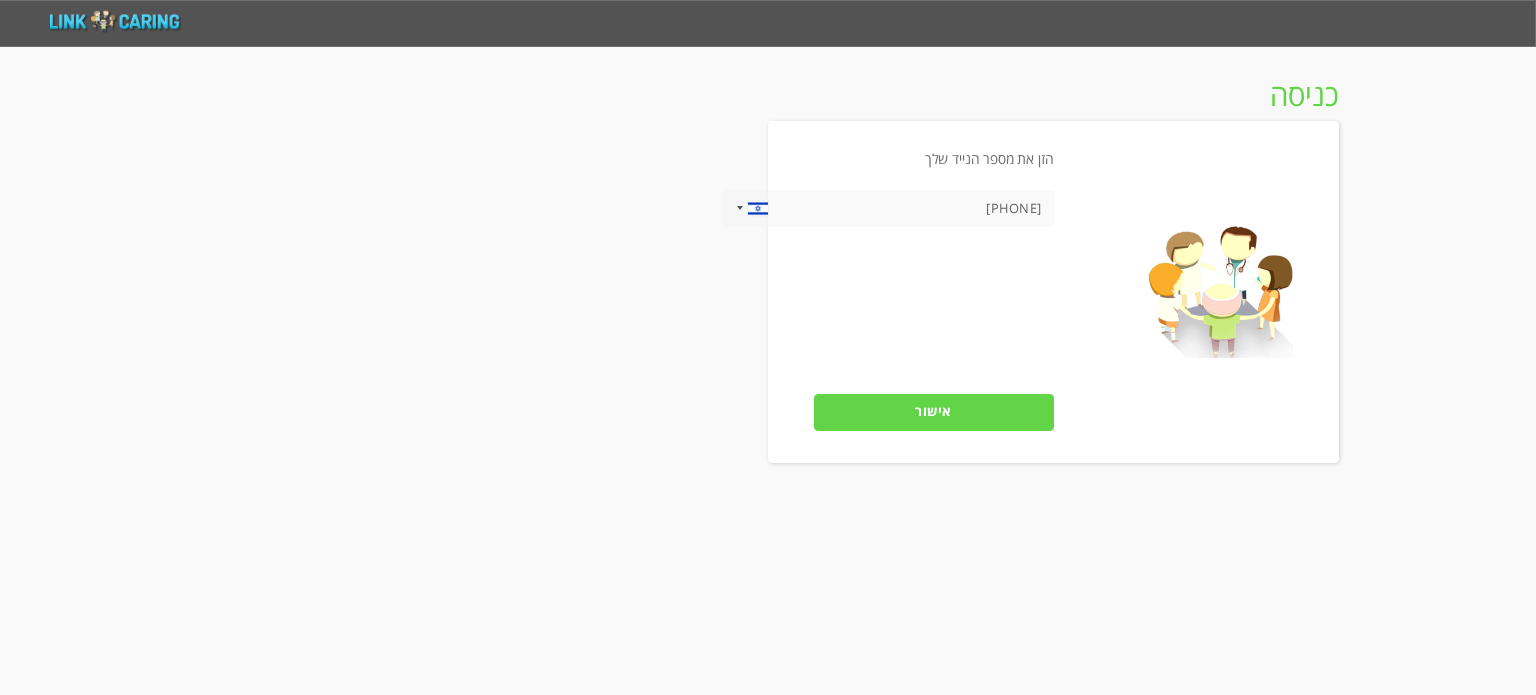 type on "[PHONE]" 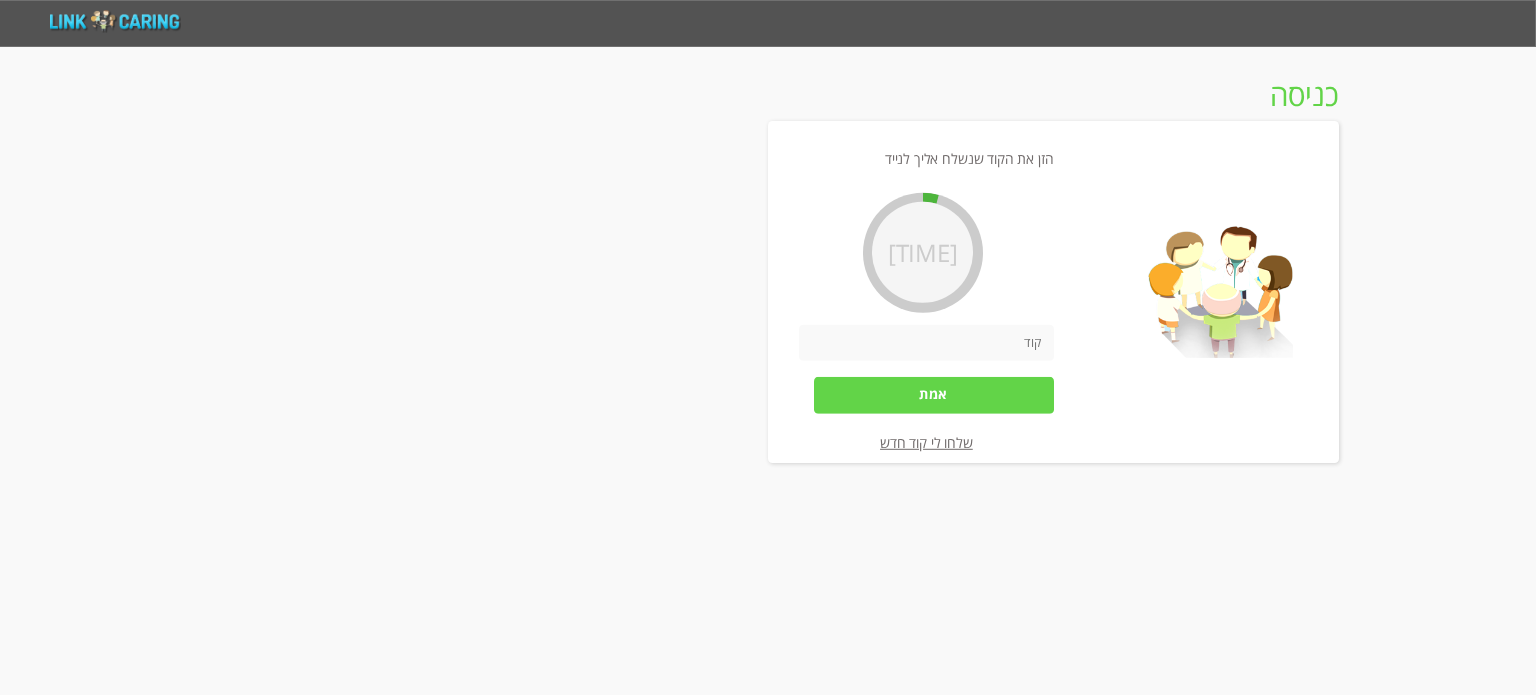 click at bounding box center [926, 342] 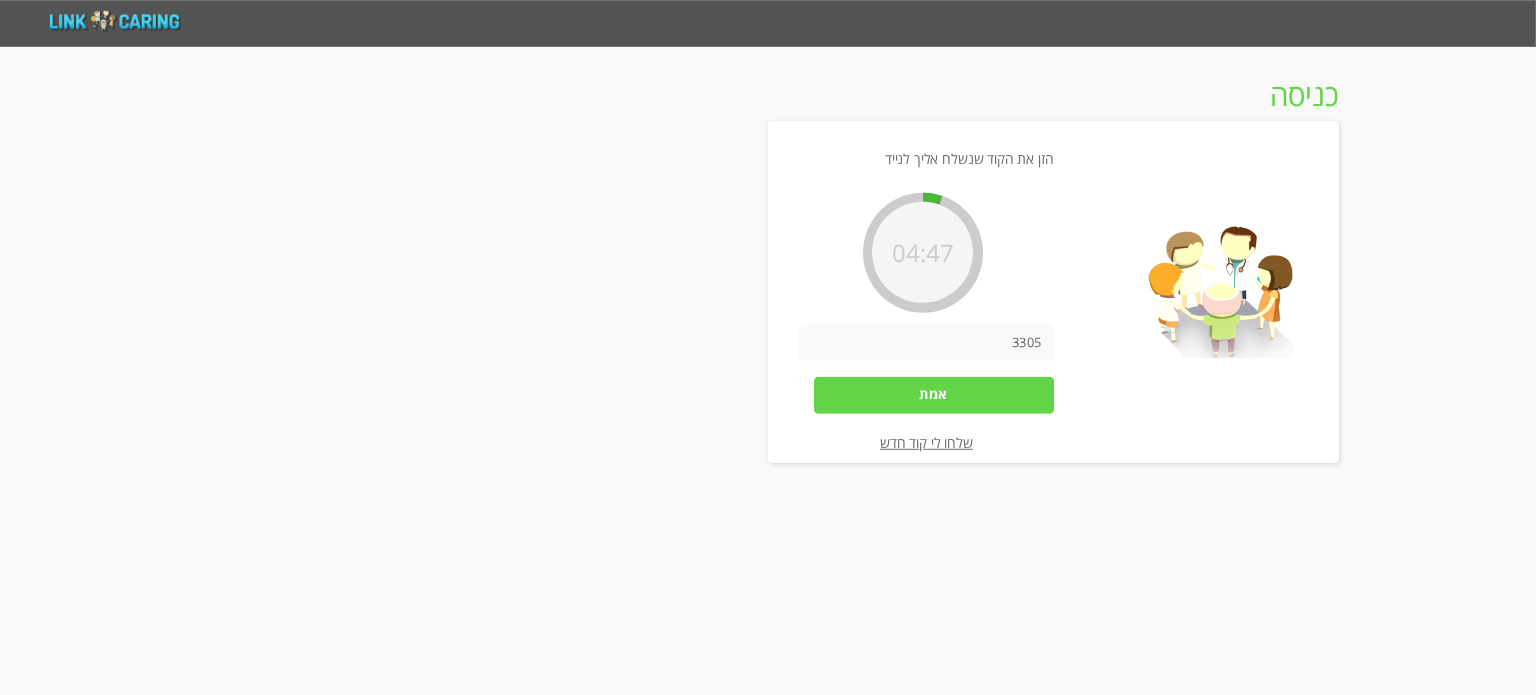 type on "3305" 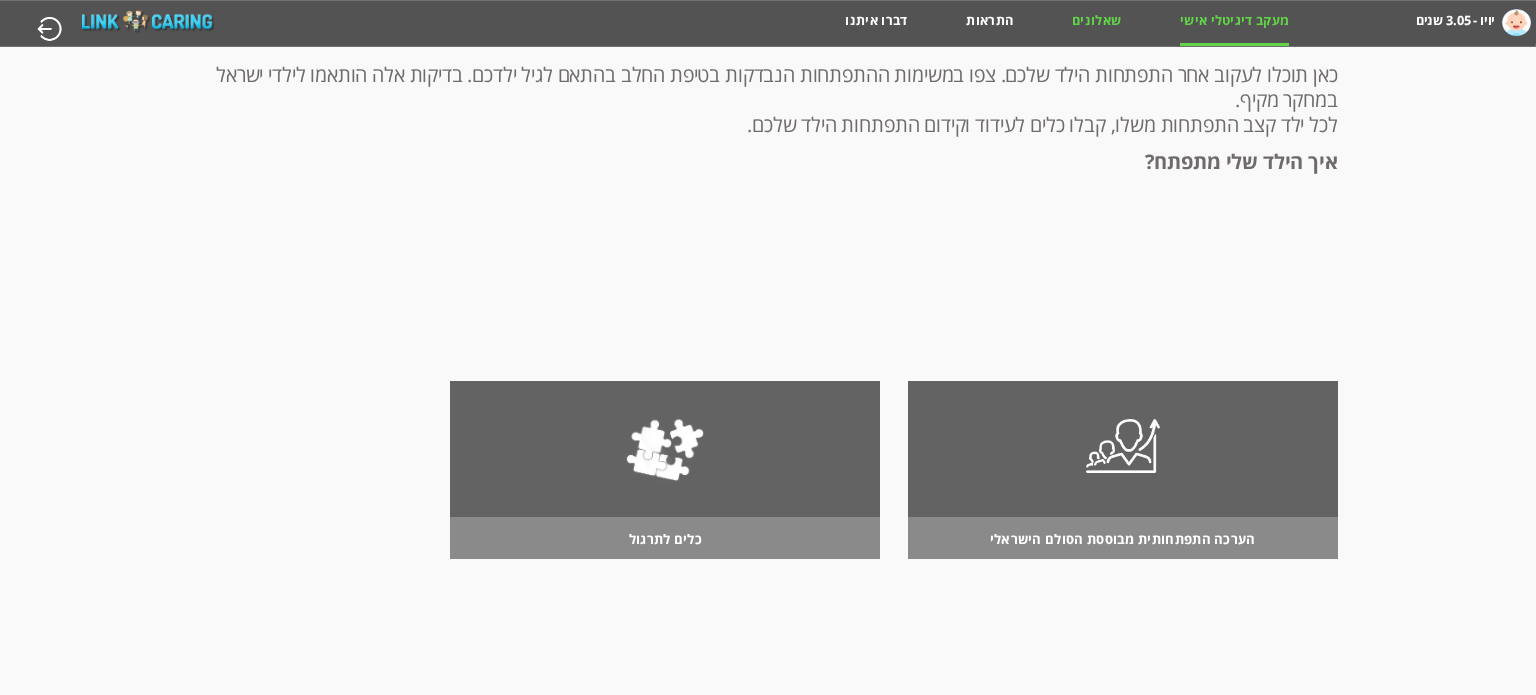 click on "שאלונים" at bounding box center [1096, 27] 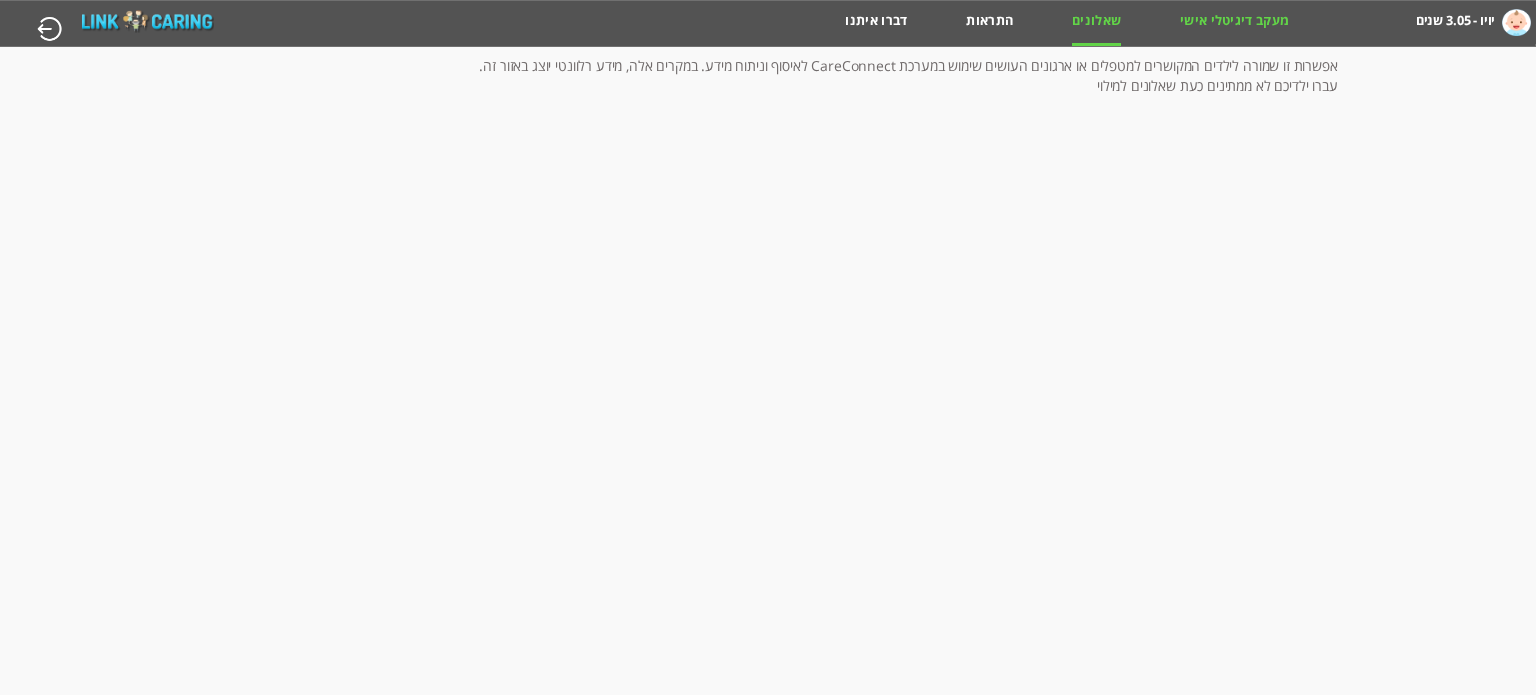 click on "מעקב דיגיטלי אישי" at bounding box center [1234, 27] 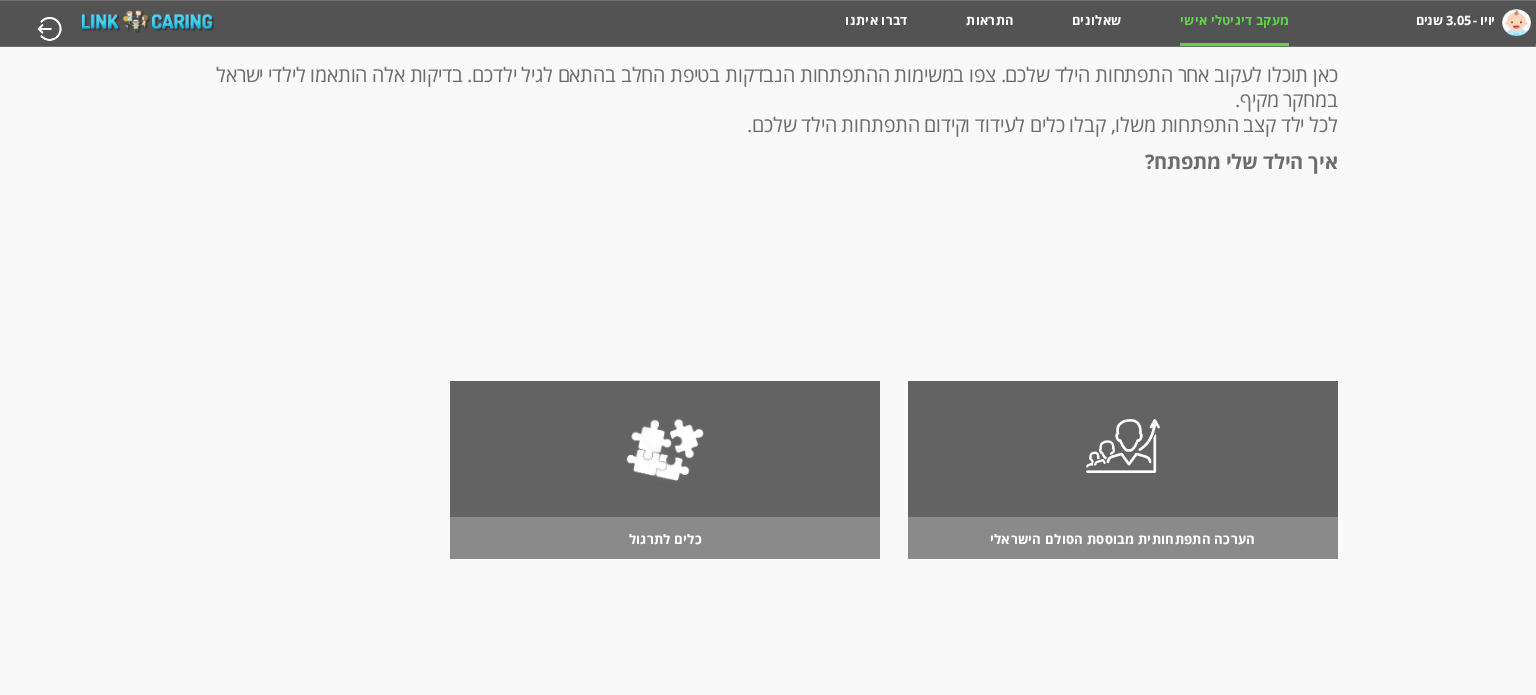 click at bounding box center [1123, 446] 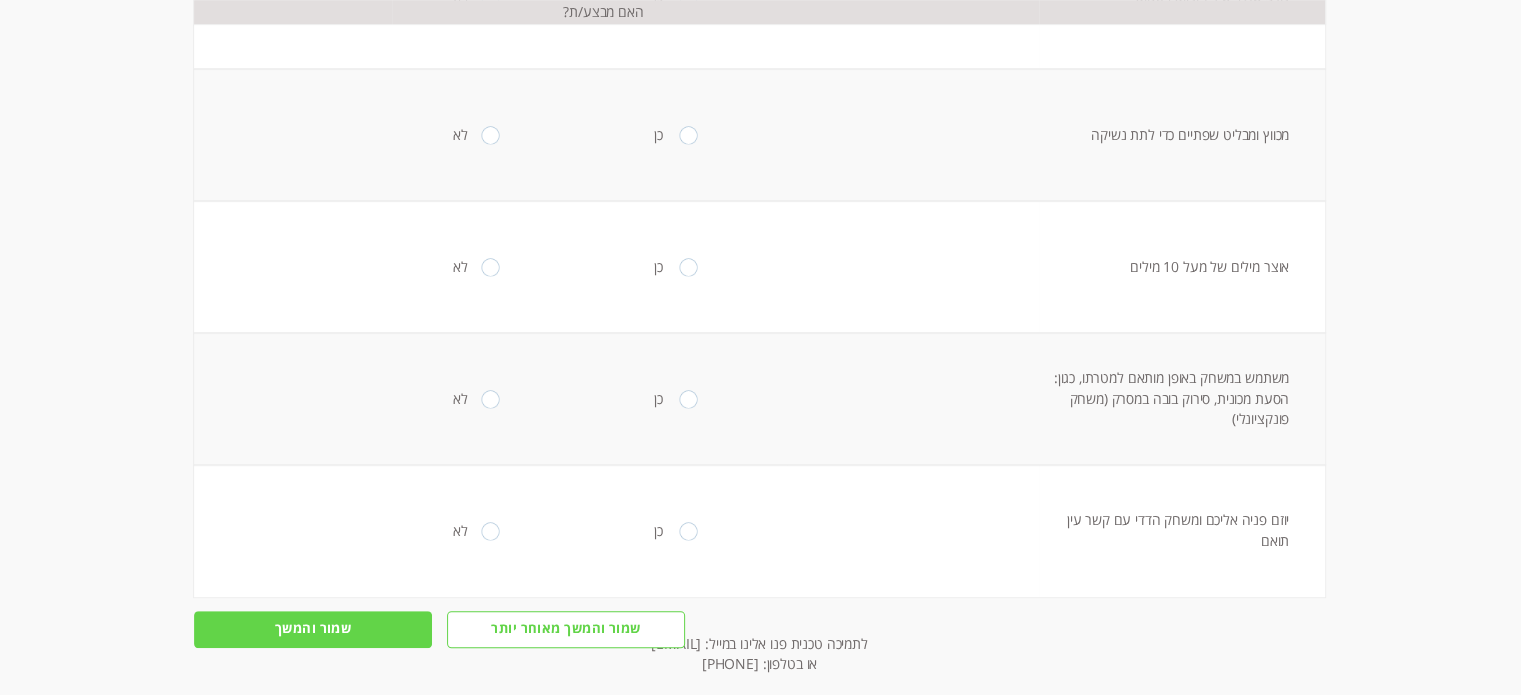 scroll, scrollTop: 946, scrollLeft: 0, axis: vertical 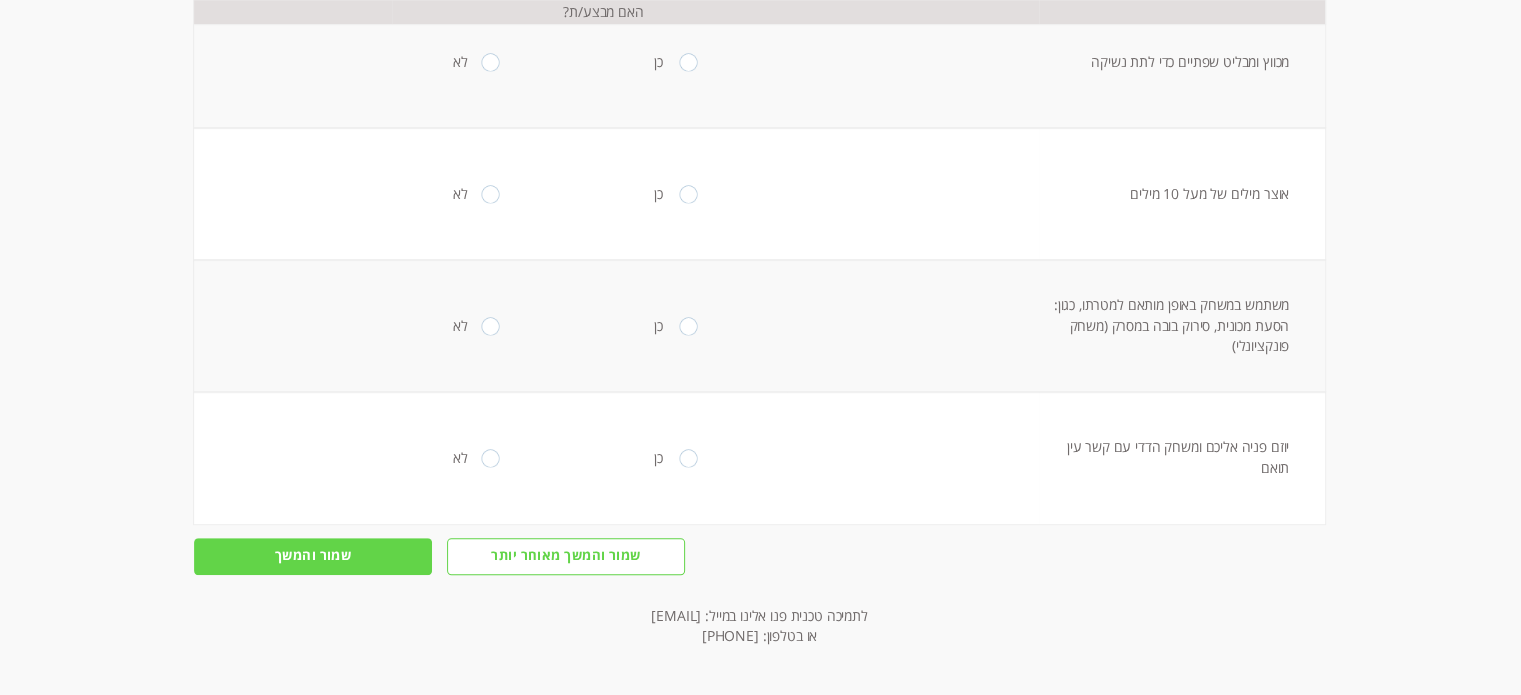 click on "שמור והמשך" at bounding box center [313, 556] 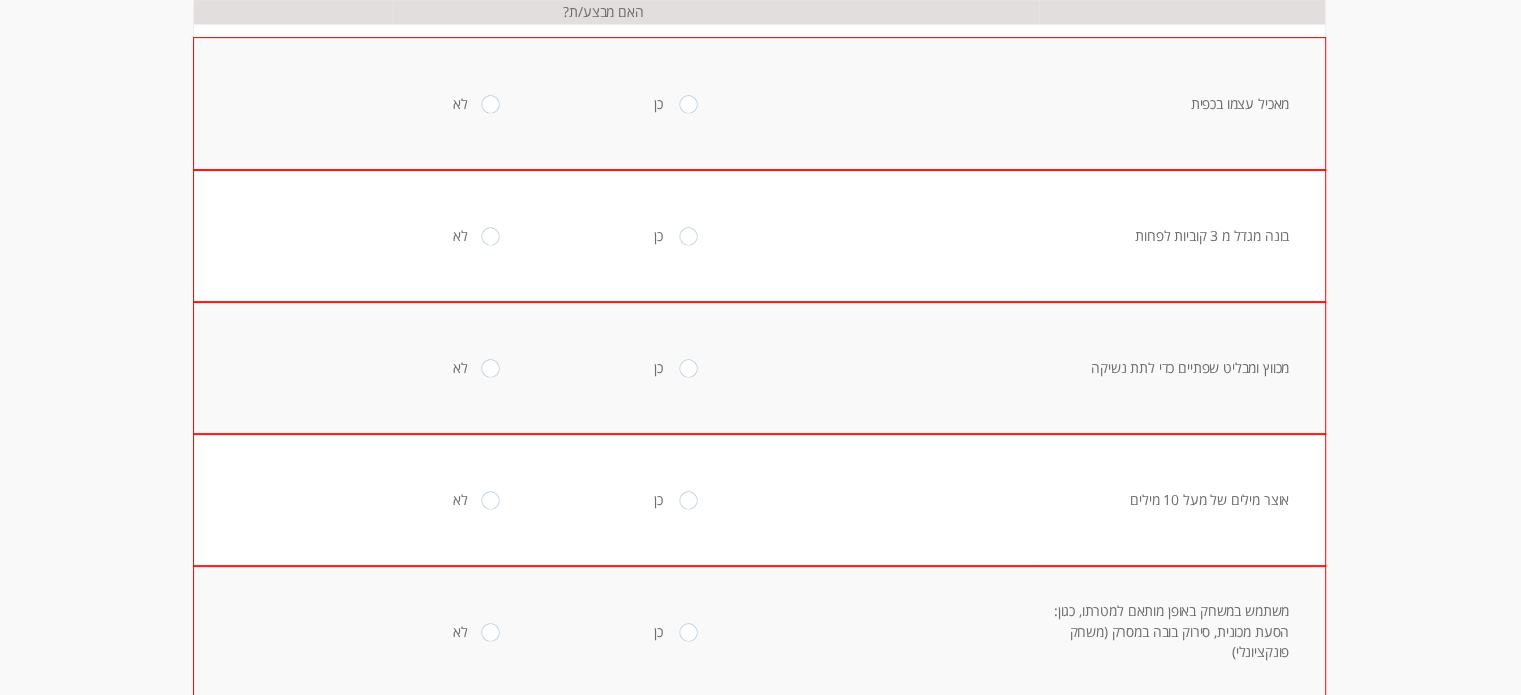 scroll, scrollTop: 655, scrollLeft: 0, axis: vertical 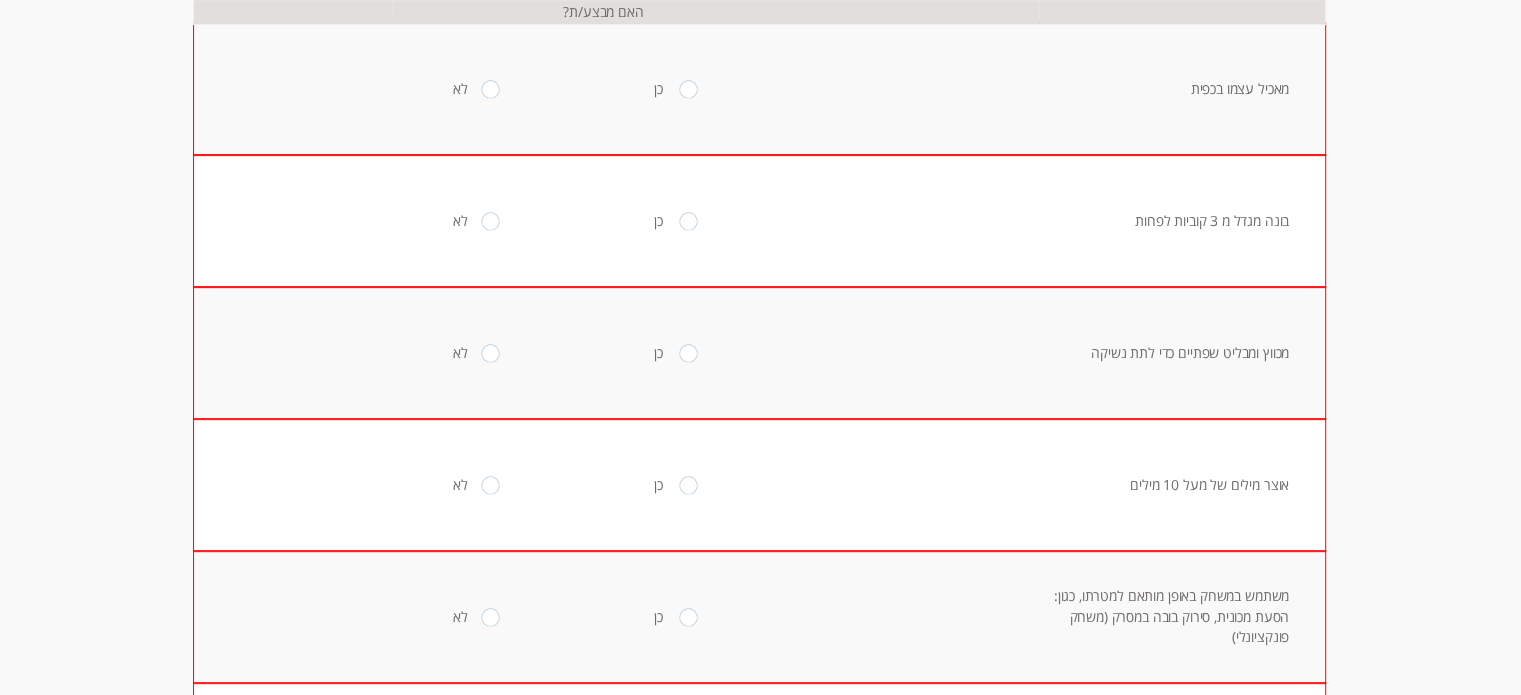 click at bounding box center [688, 89] 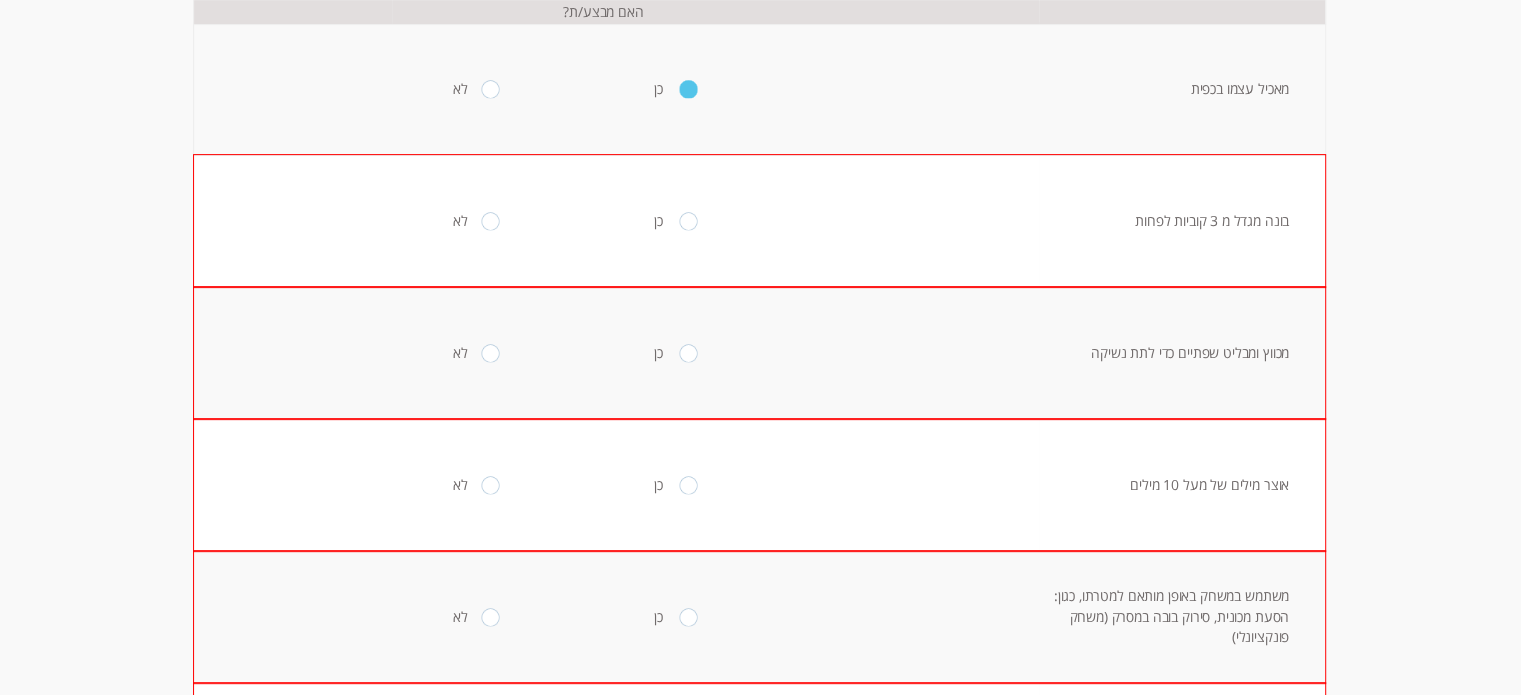 click at bounding box center (688, 221) 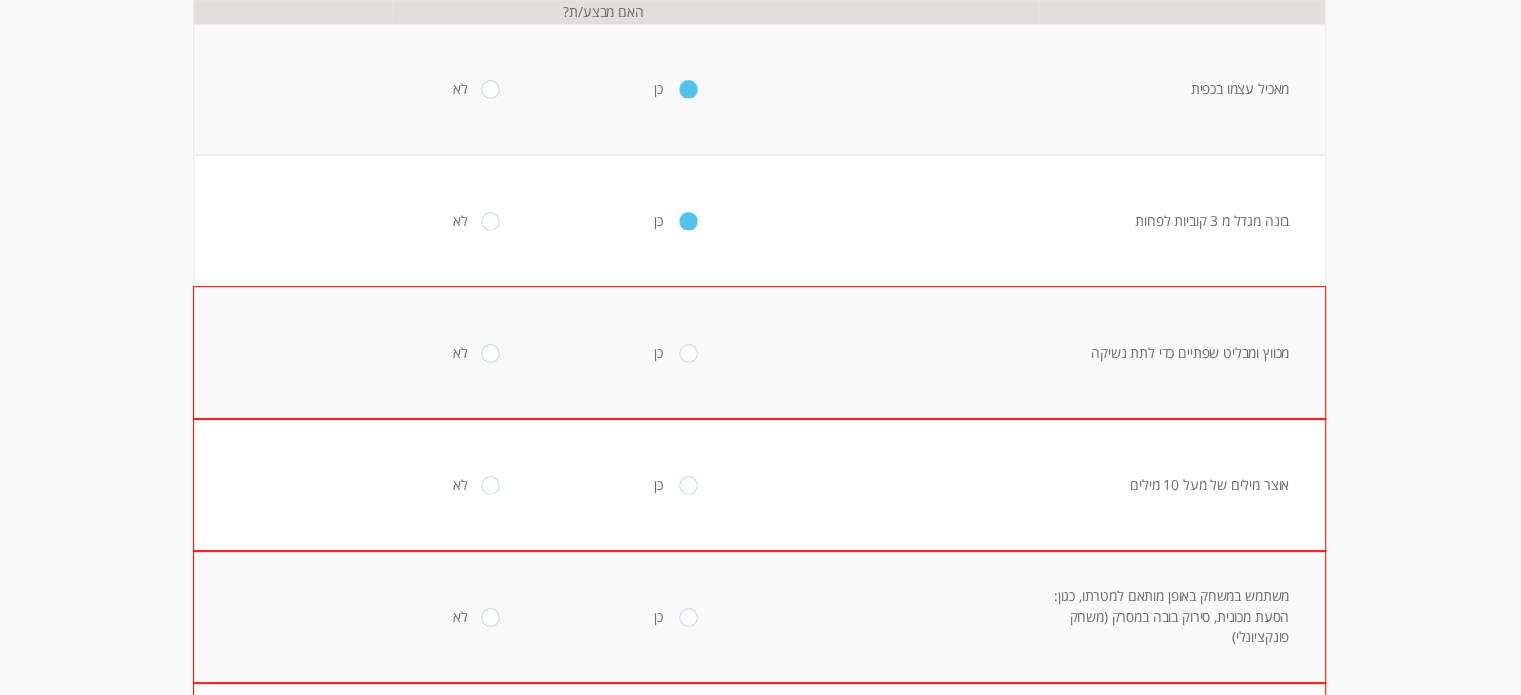 click at bounding box center [688, 353] 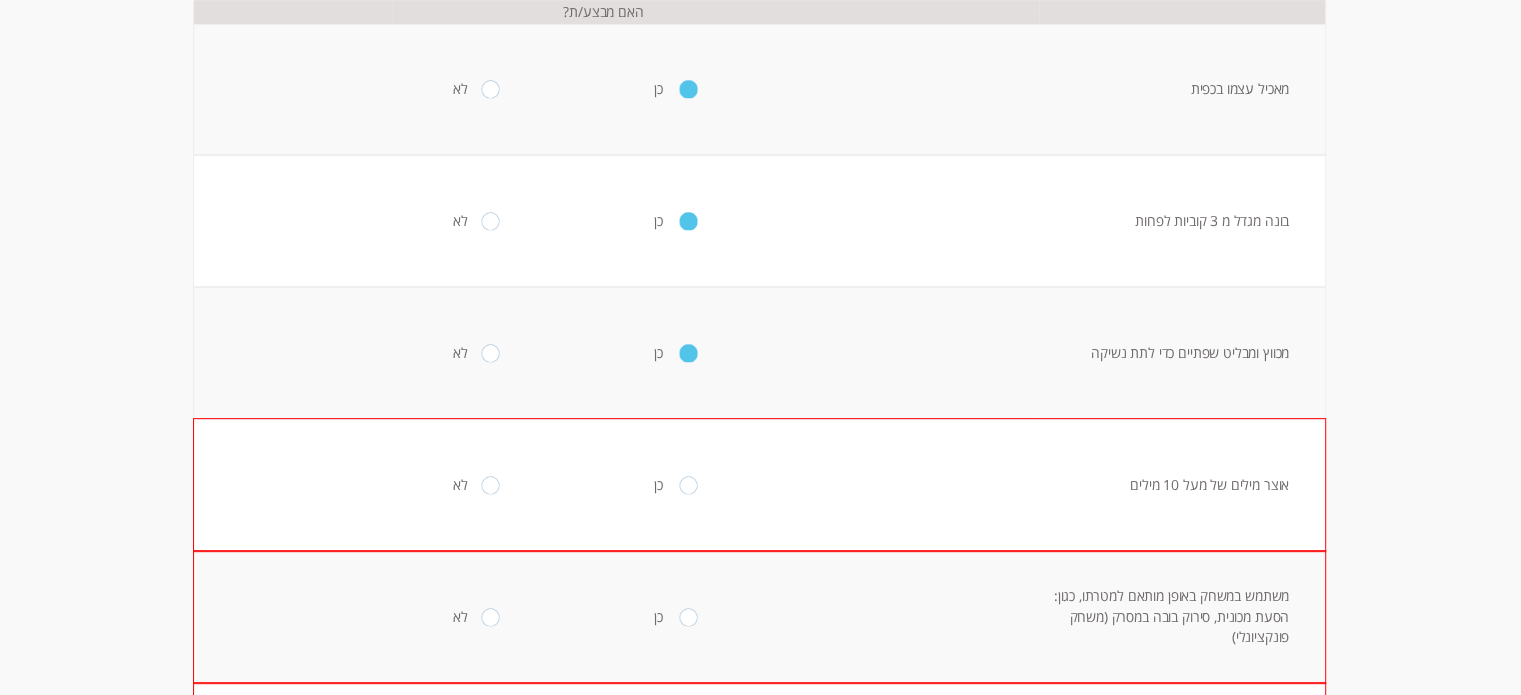 click at bounding box center [688, 485] 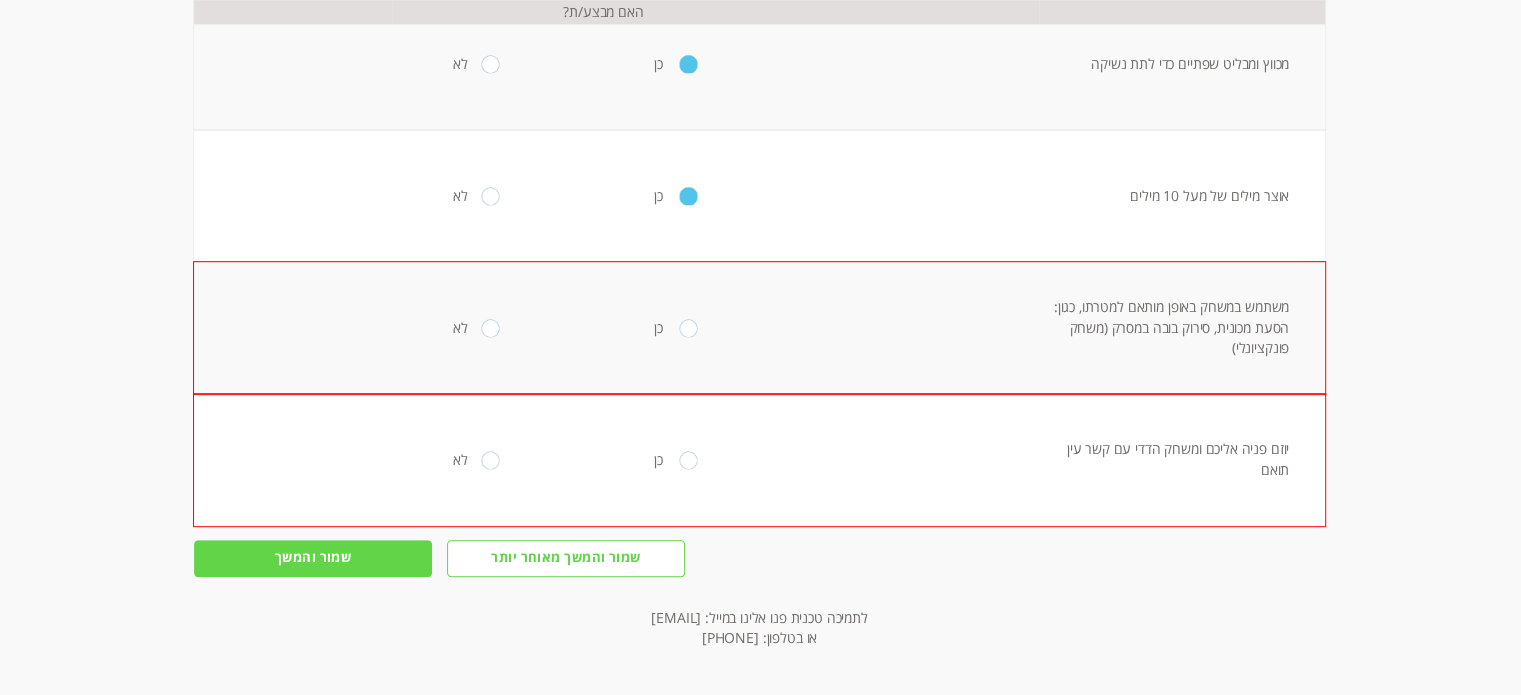 scroll, scrollTop: 946, scrollLeft: 0, axis: vertical 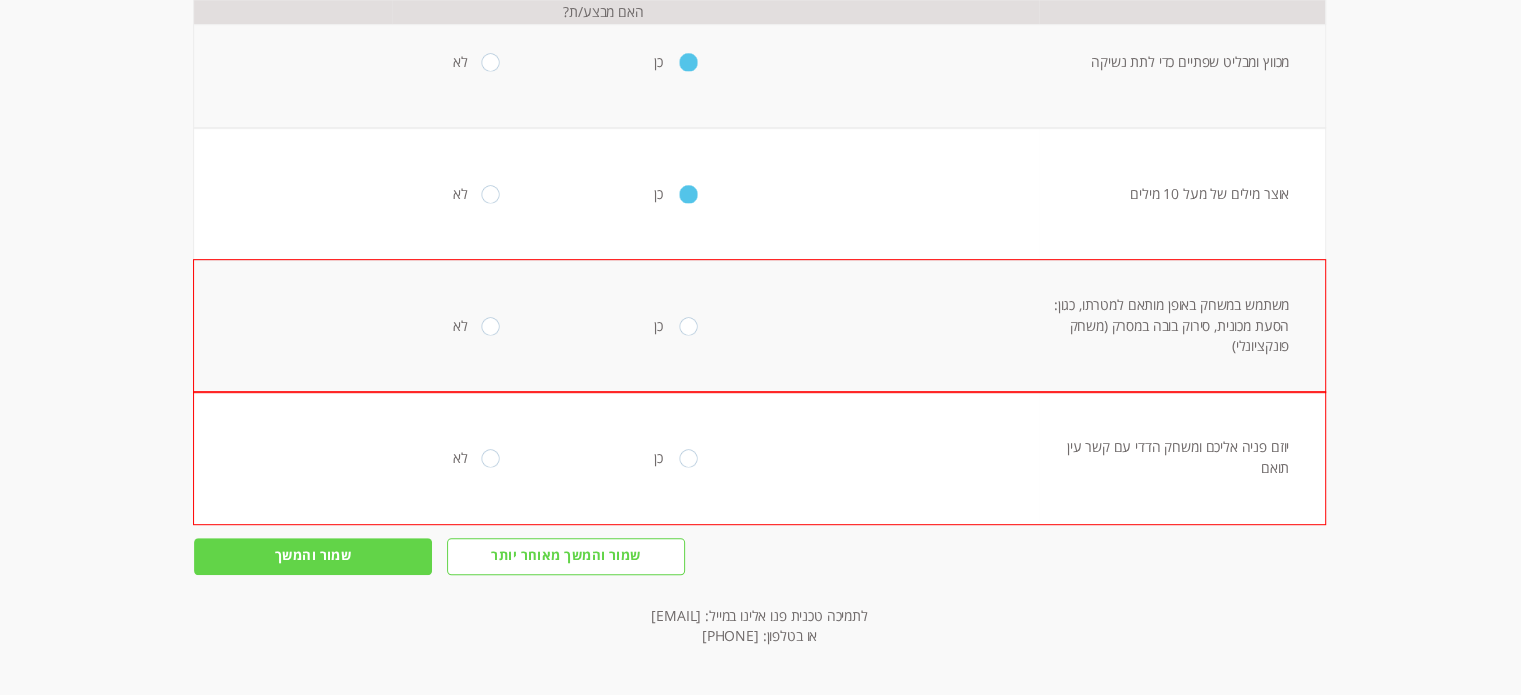 click at bounding box center (688, 326) 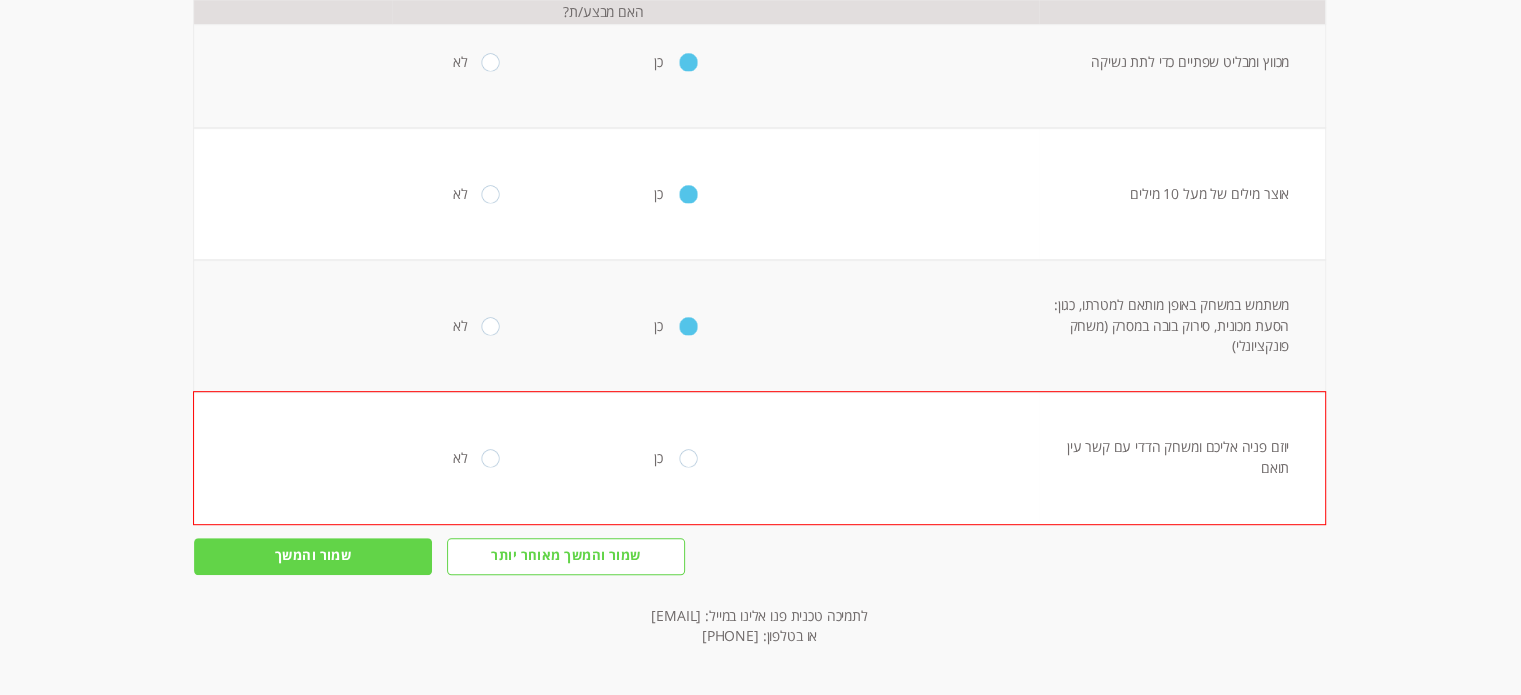 click at bounding box center [688, 458] 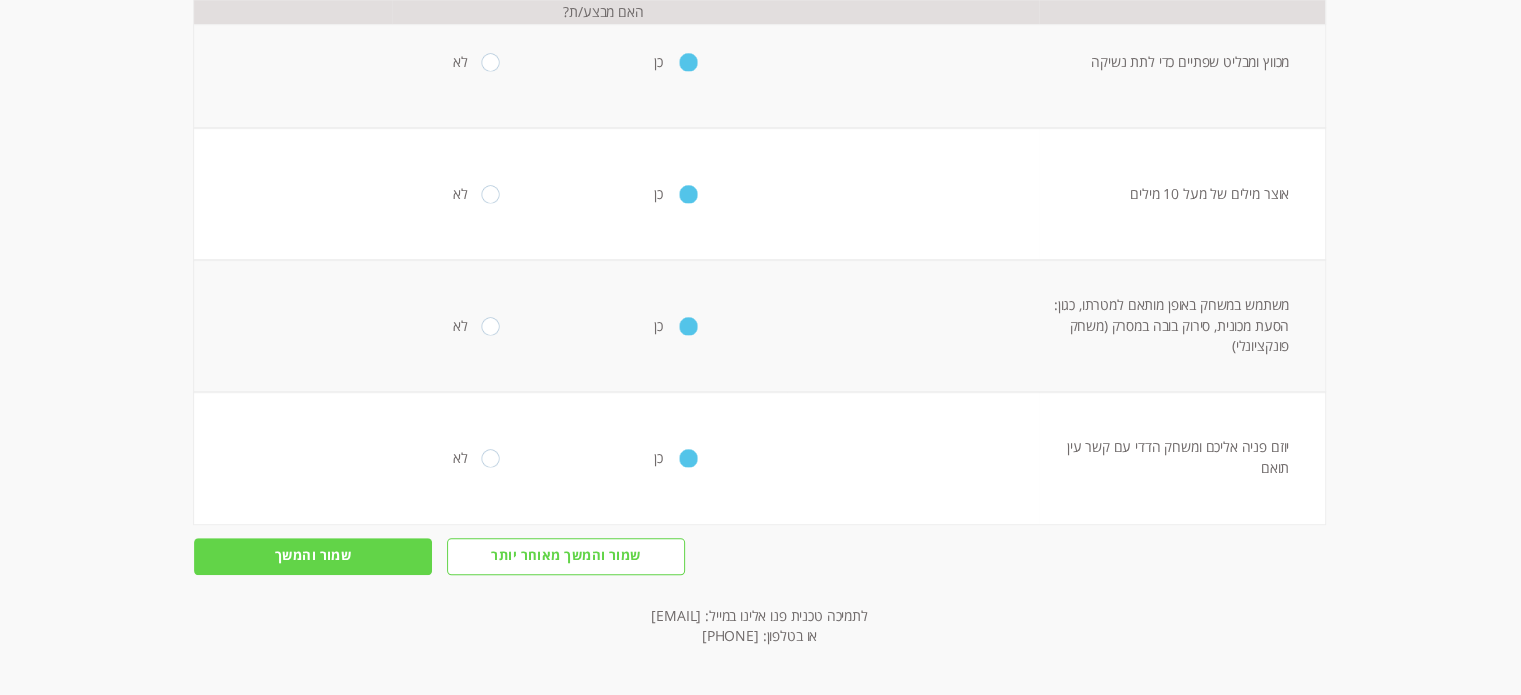click on "שמור והמשך" at bounding box center (313, 556) 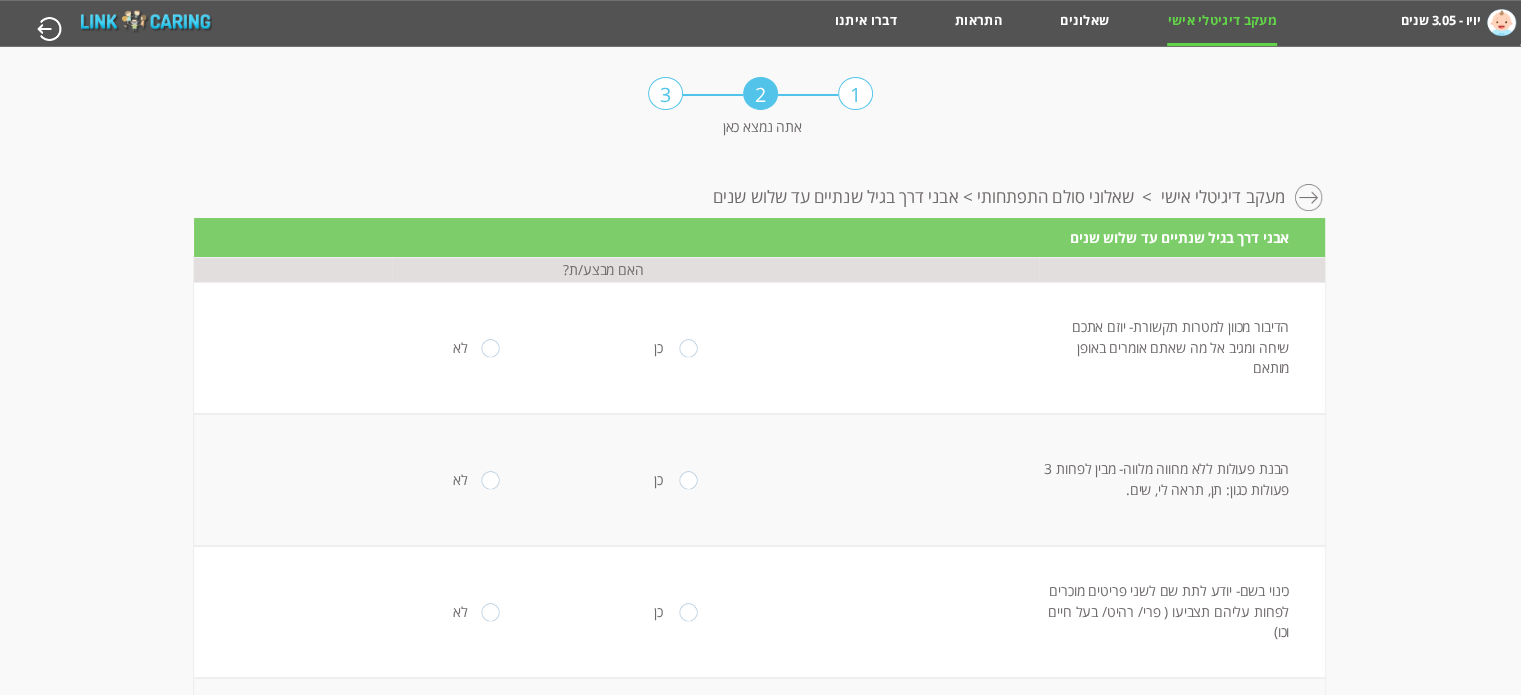 click at bounding box center [688, 348] 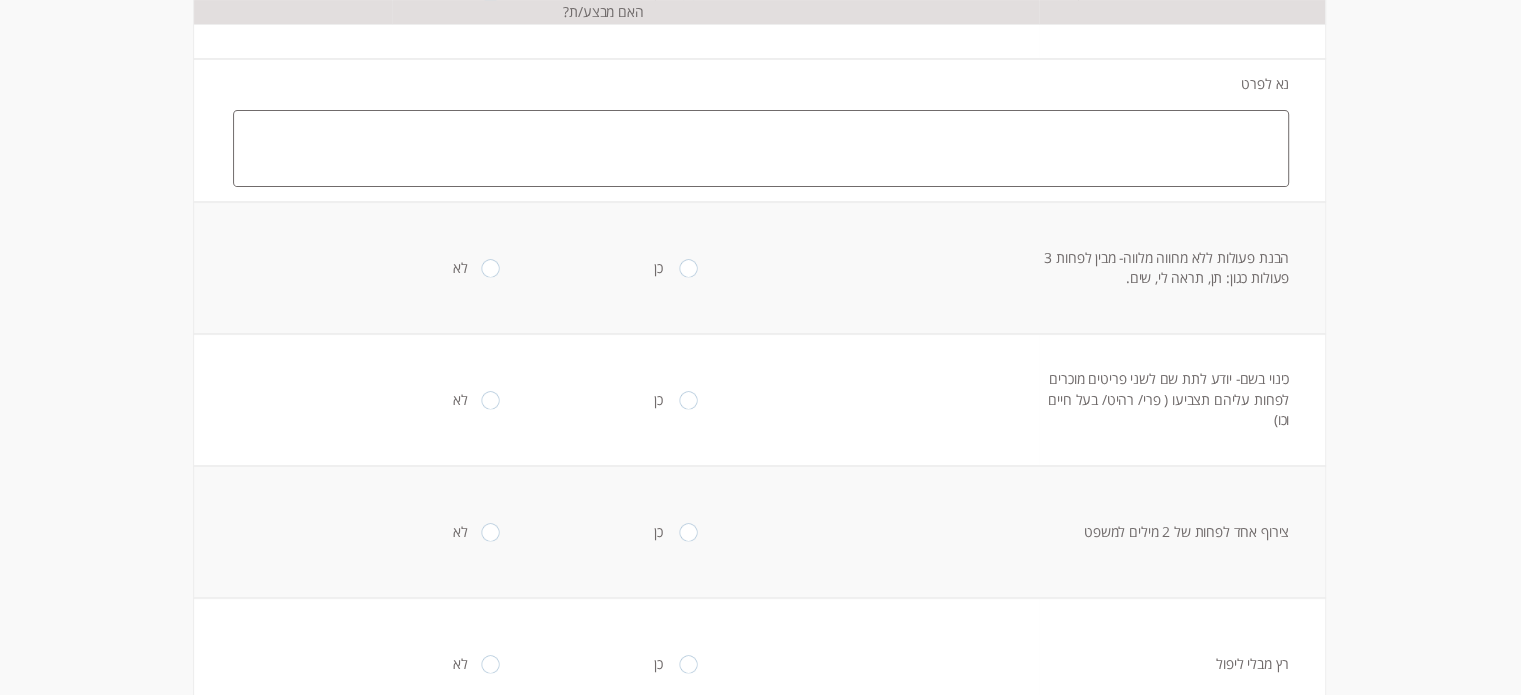 scroll, scrollTop: 400, scrollLeft: 0, axis: vertical 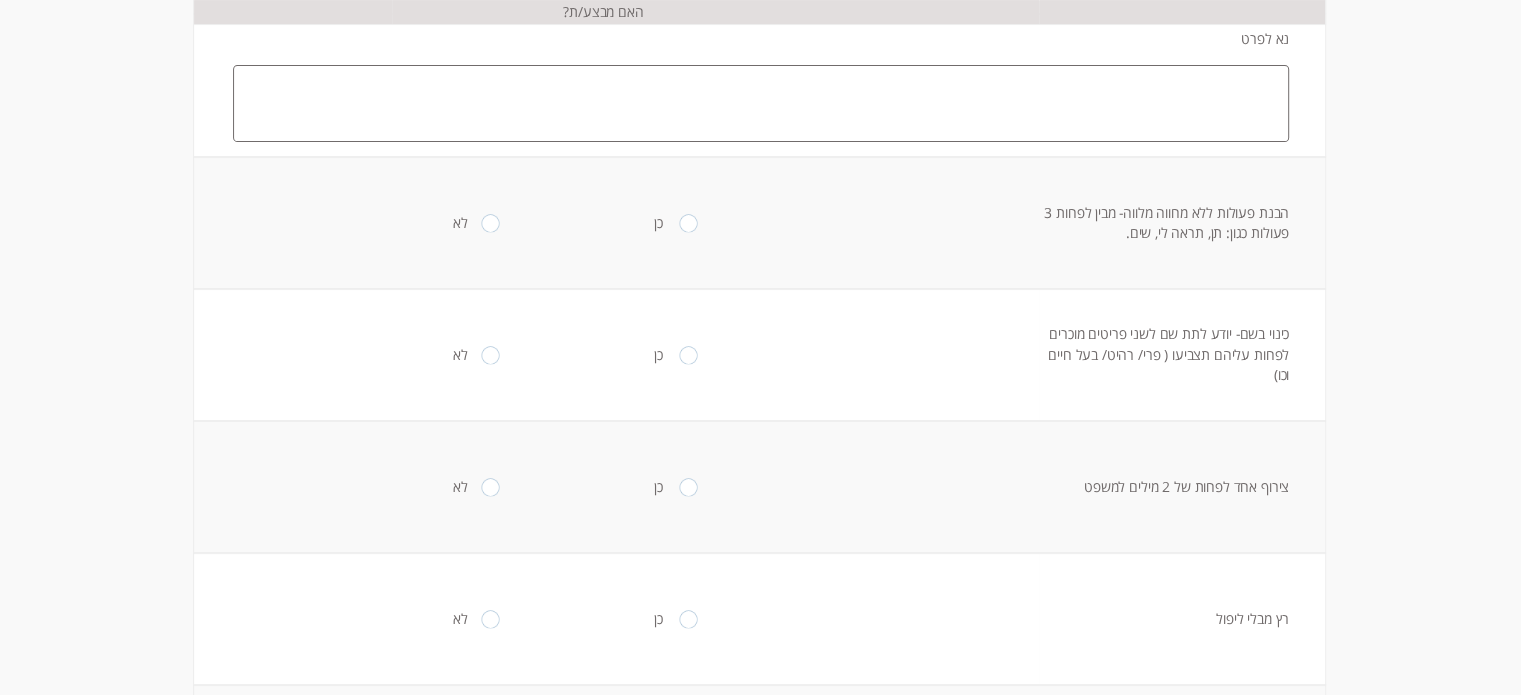 click at bounding box center [688, 223] 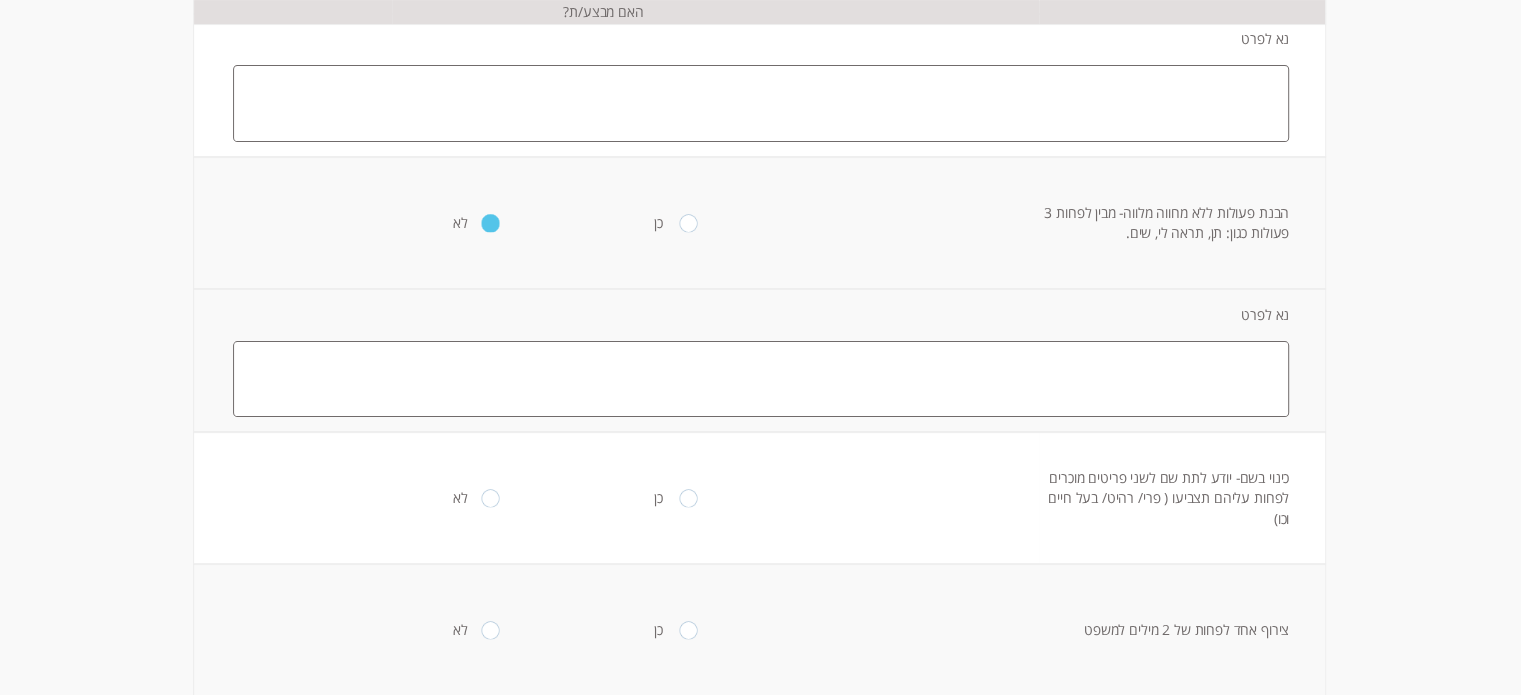 click at bounding box center [688, 499] 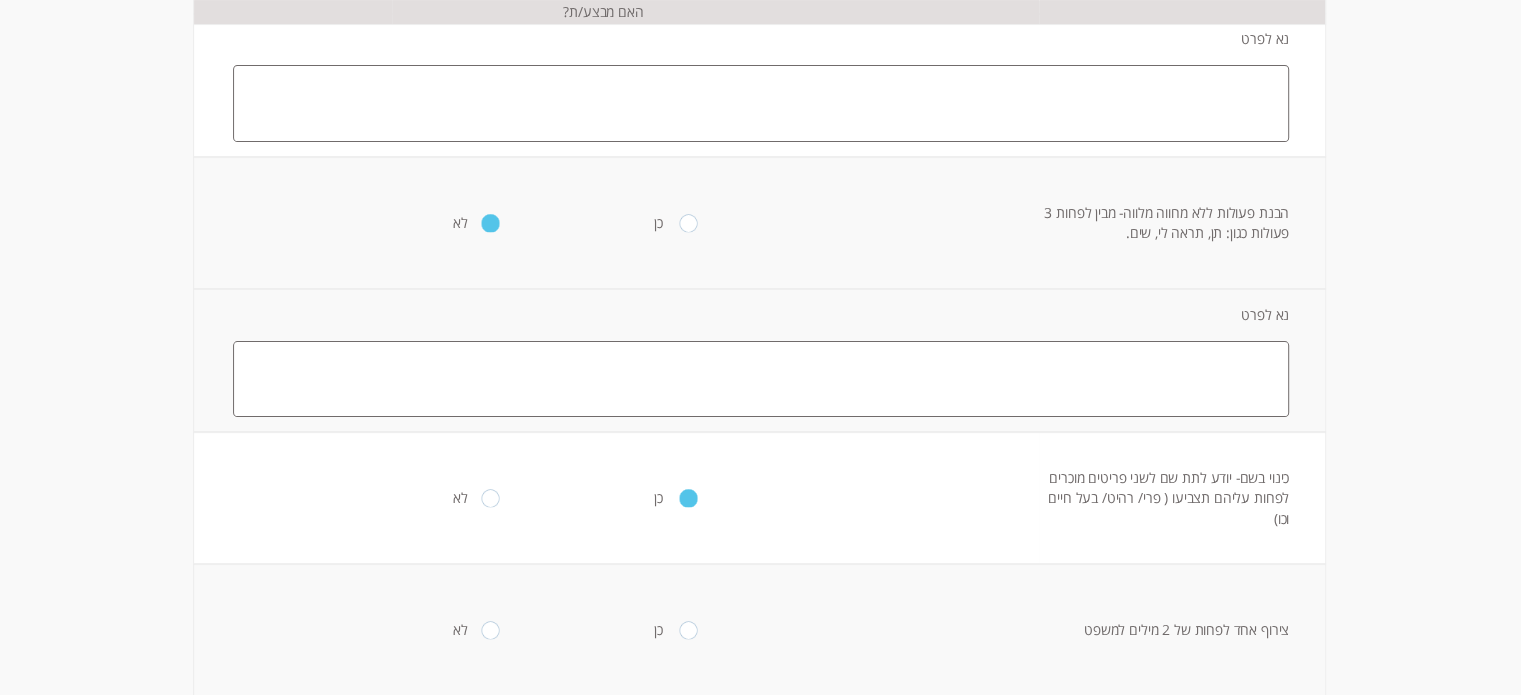 click at bounding box center (688, 631) 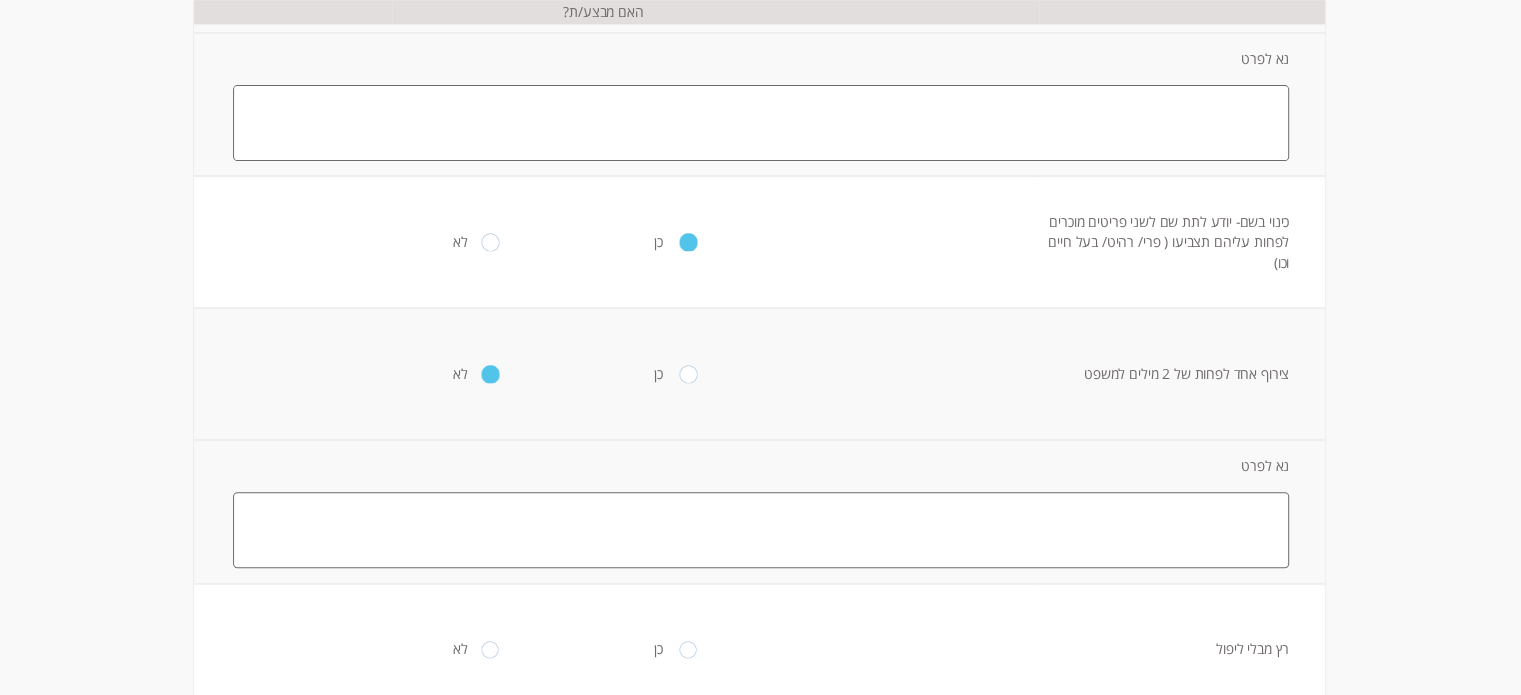 scroll, scrollTop: 700, scrollLeft: 0, axis: vertical 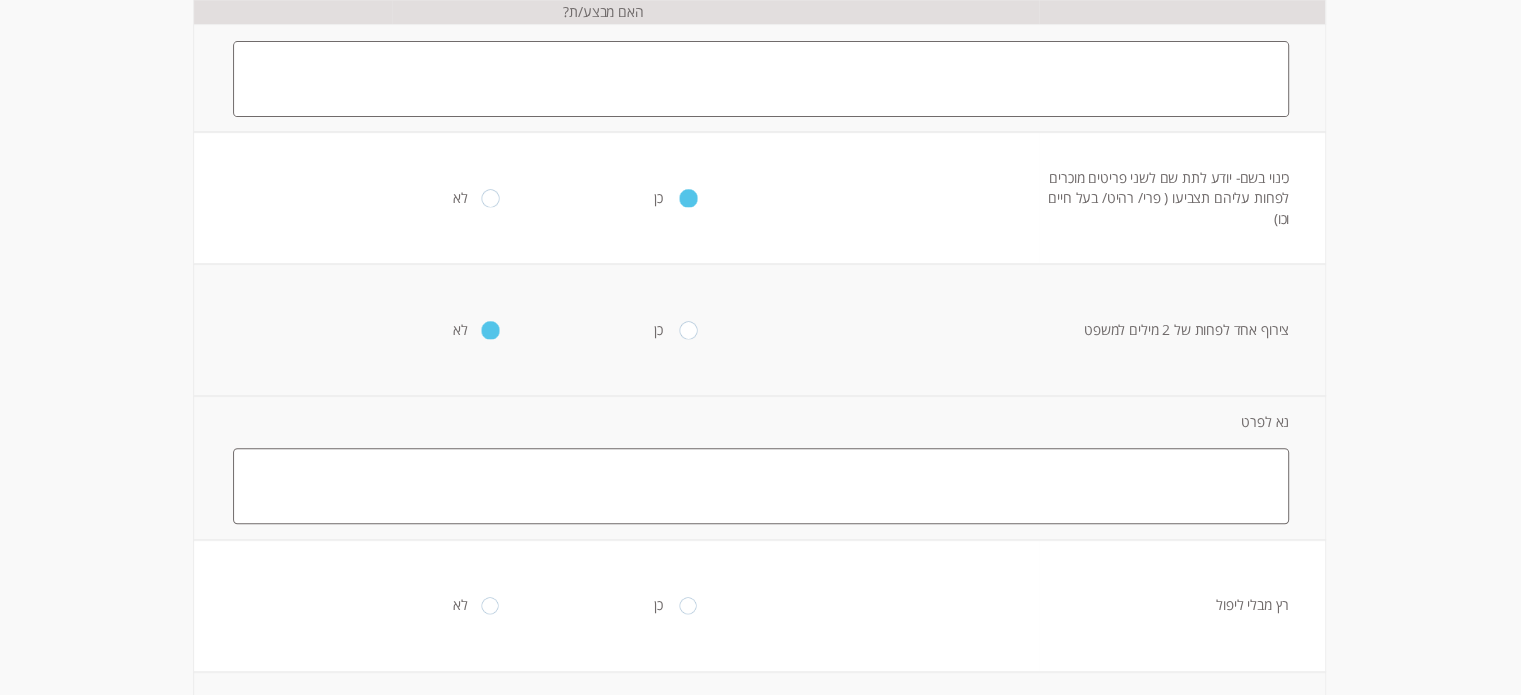 click at bounding box center [688, 606] 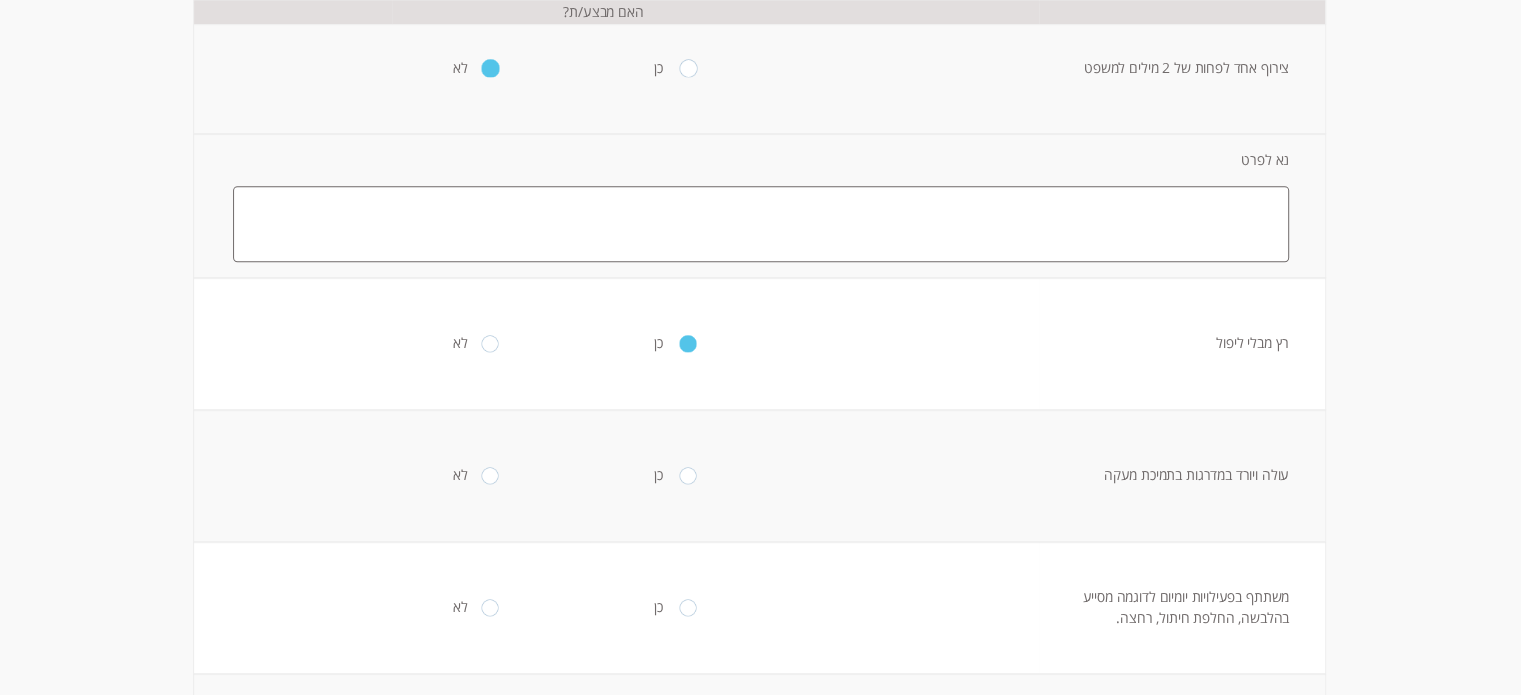 scroll, scrollTop: 1000, scrollLeft: 0, axis: vertical 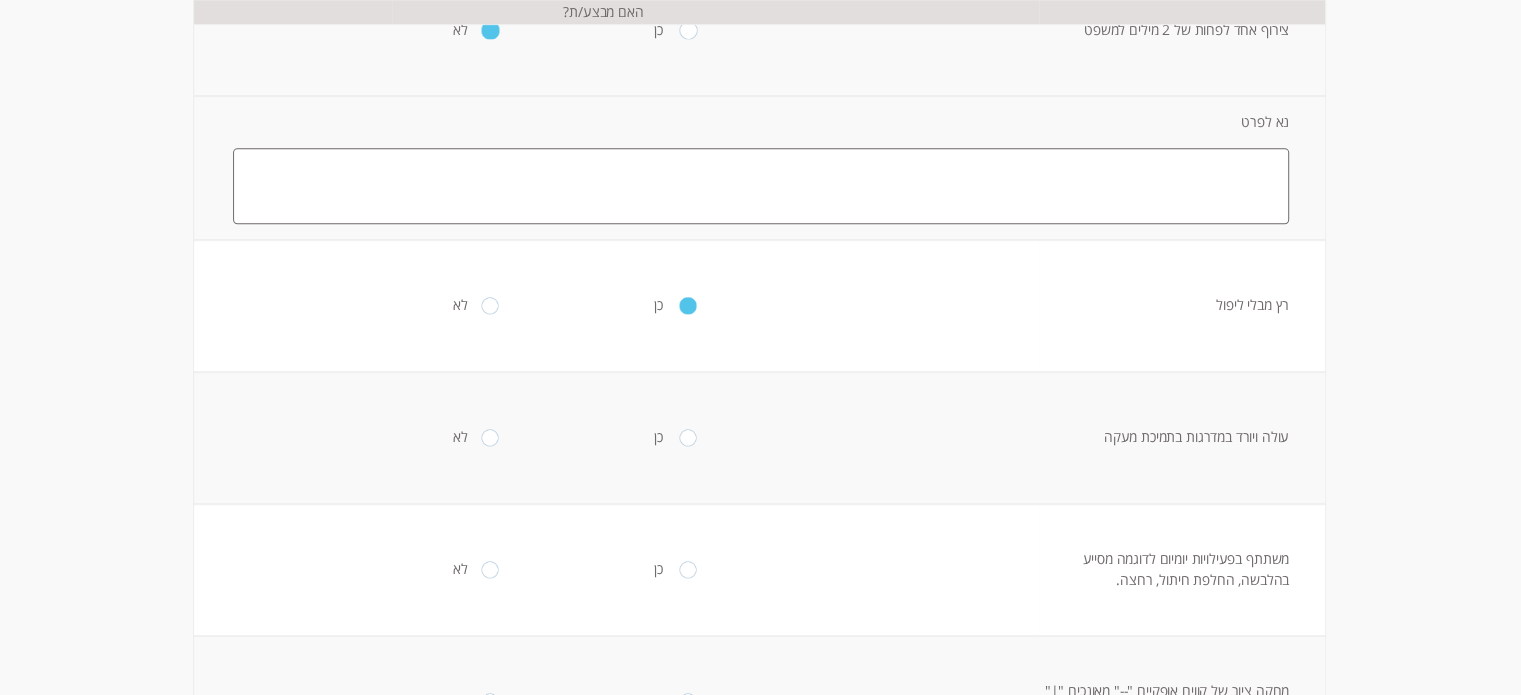 click at bounding box center (688, 438) 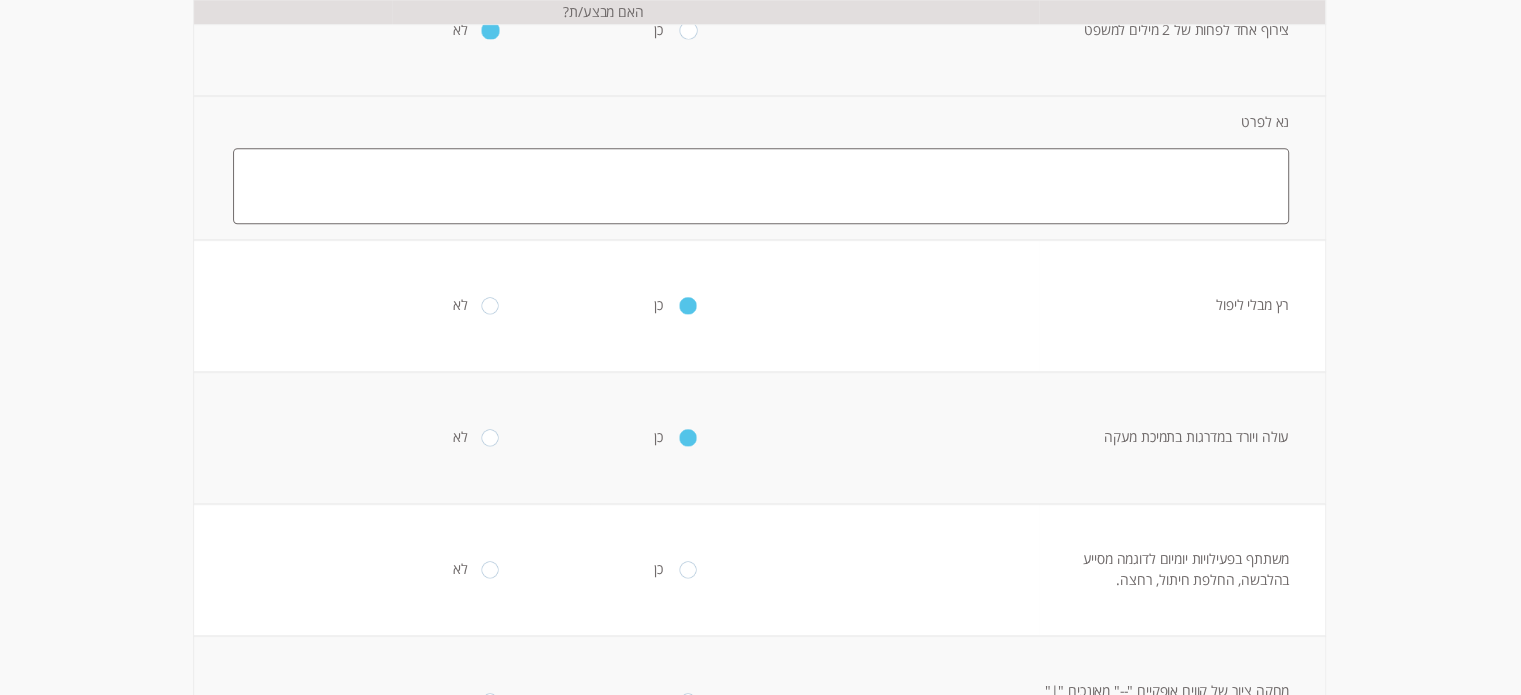 click at bounding box center [688, 570] 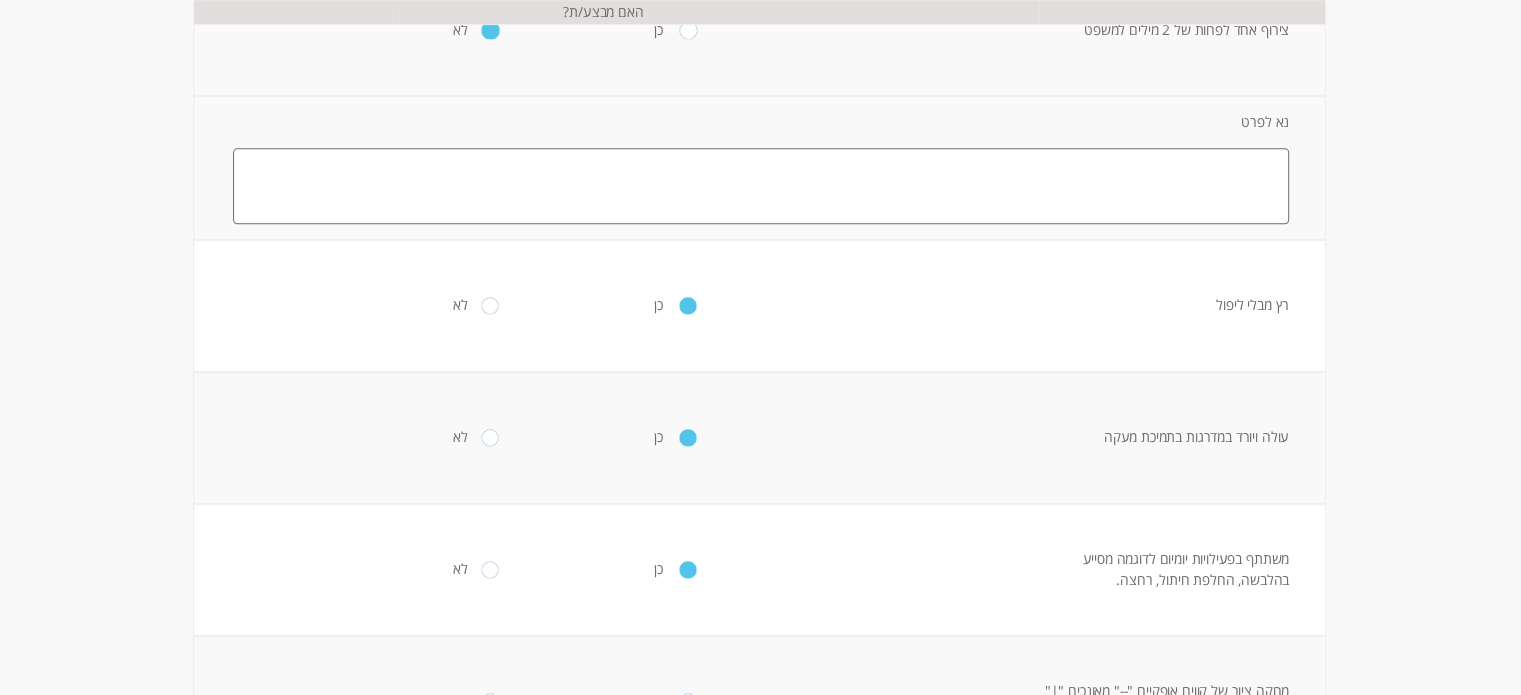 scroll, scrollTop: 1375, scrollLeft: 0, axis: vertical 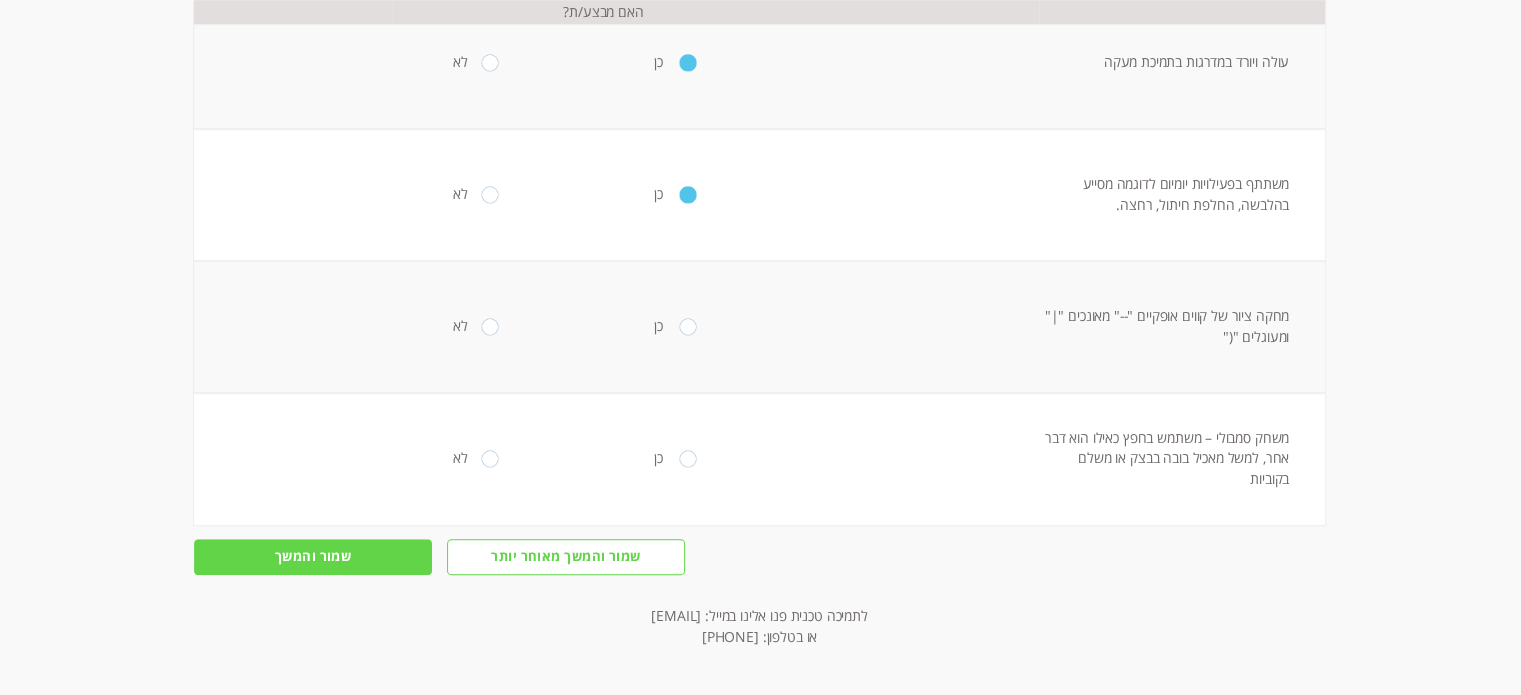 click at bounding box center (688, 327) 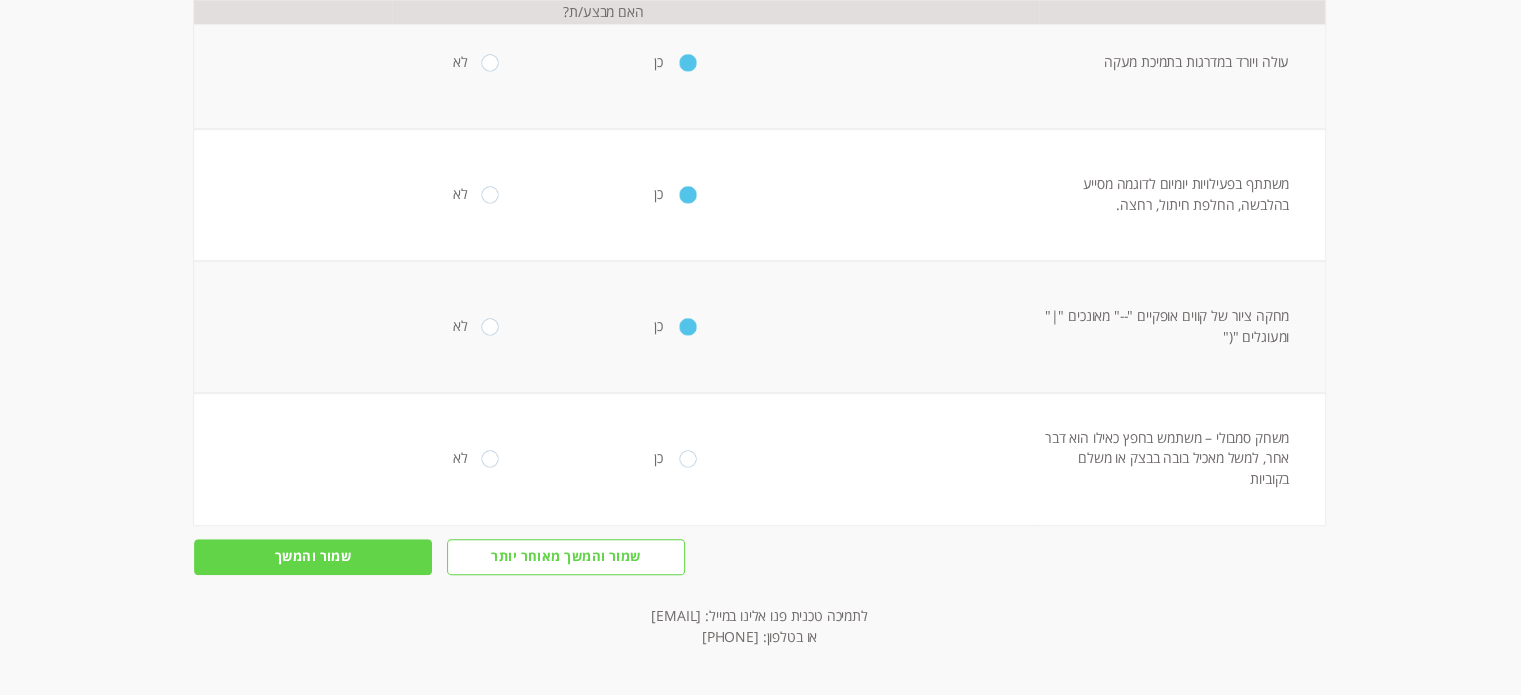 click at bounding box center [688, 459] 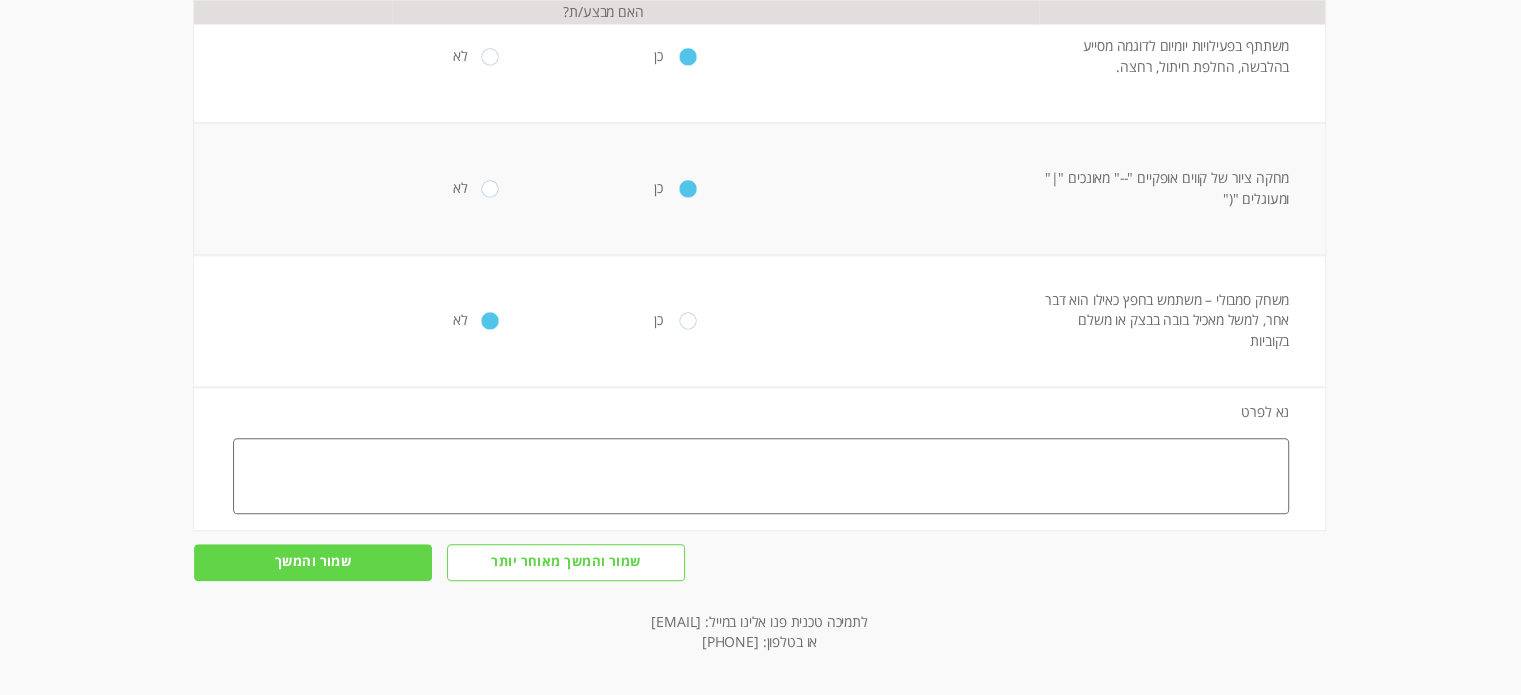 scroll, scrollTop: 1518, scrollLeft: 0, axis: vertical 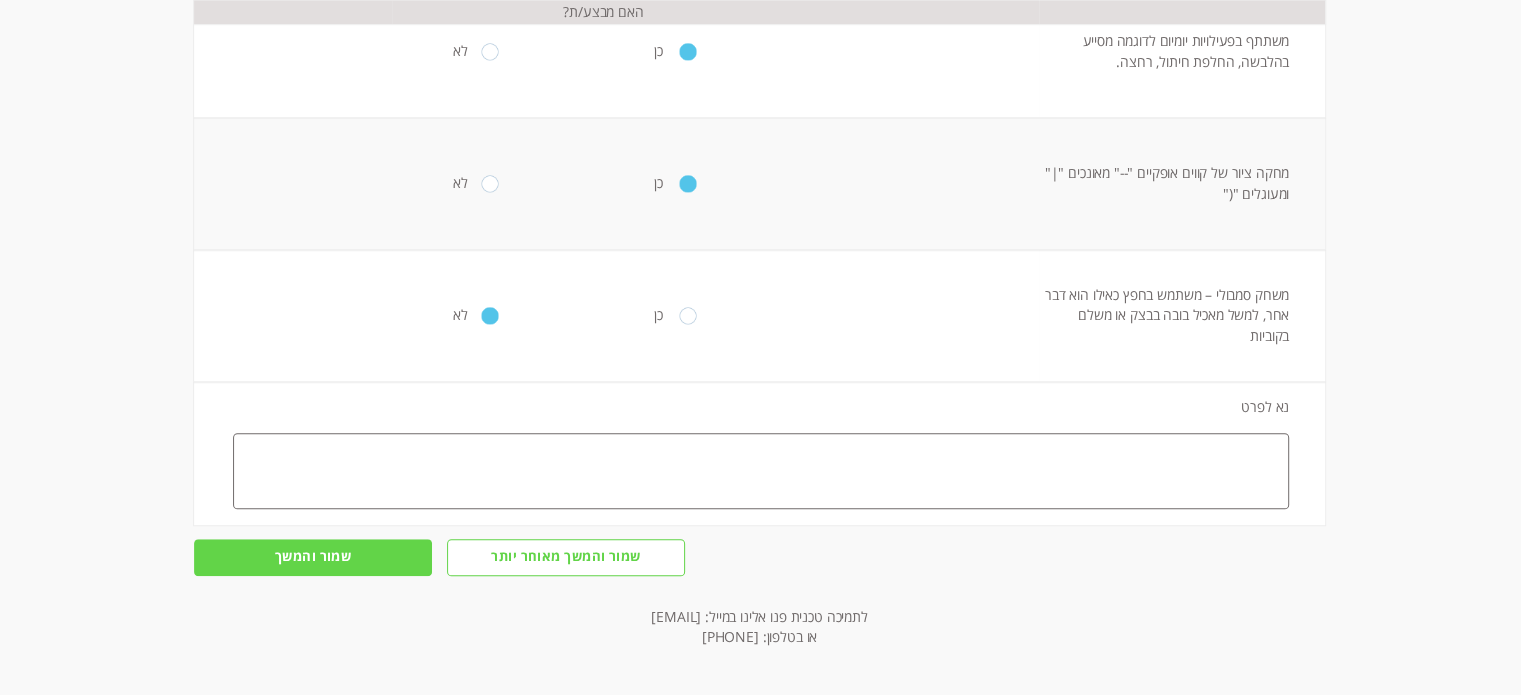 click on "שמור והמשך" at bounding box center [313, 557] 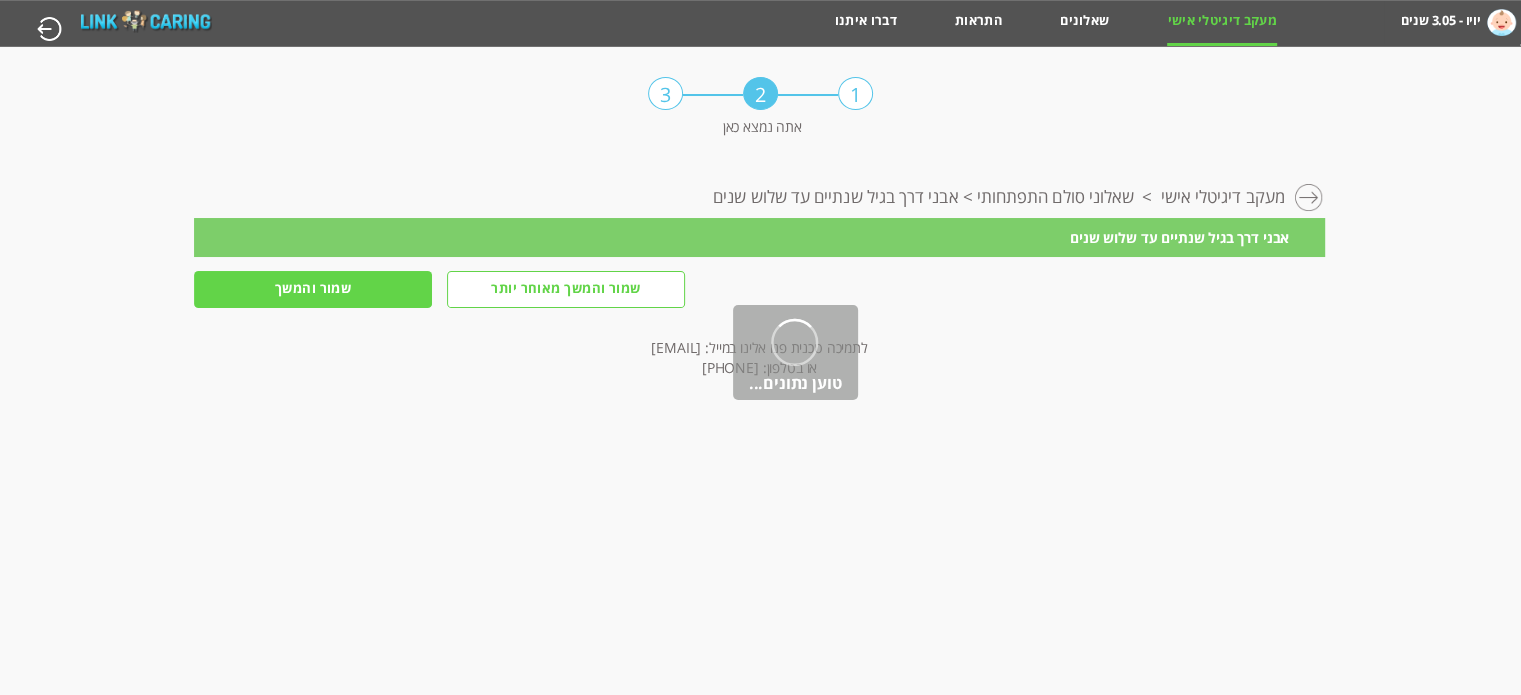 scroll, scrollTop: 0, scrollLeft: 0, axis: both 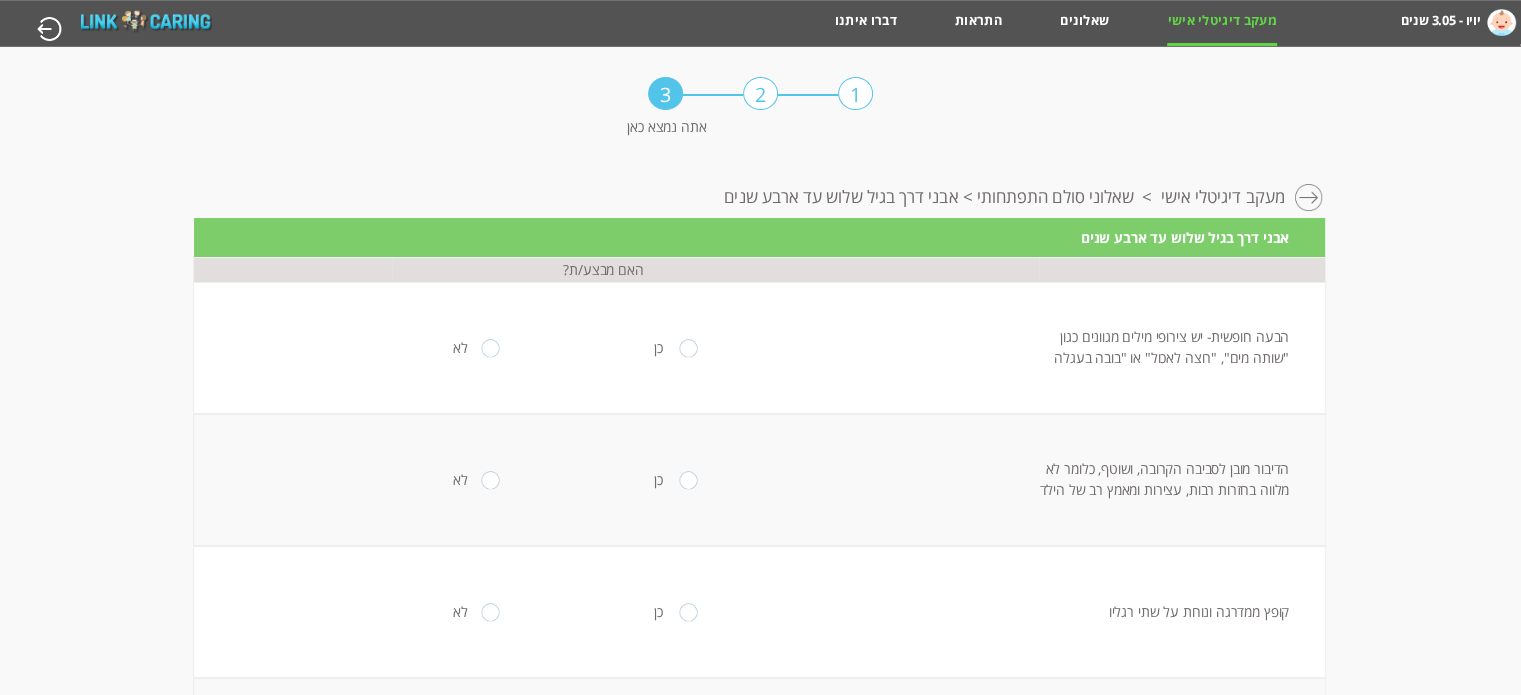 click at bounding box center [688, 348] 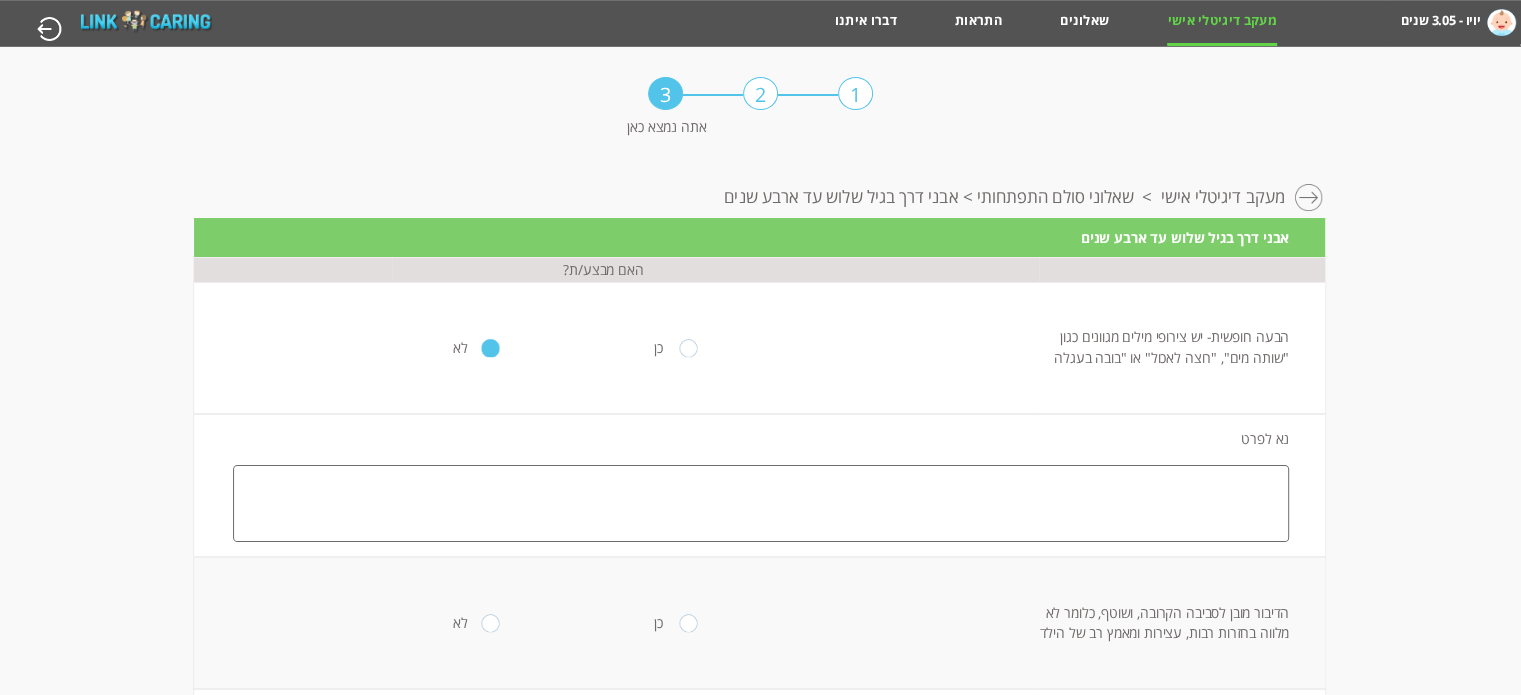 click at bounding box center (688, 623) 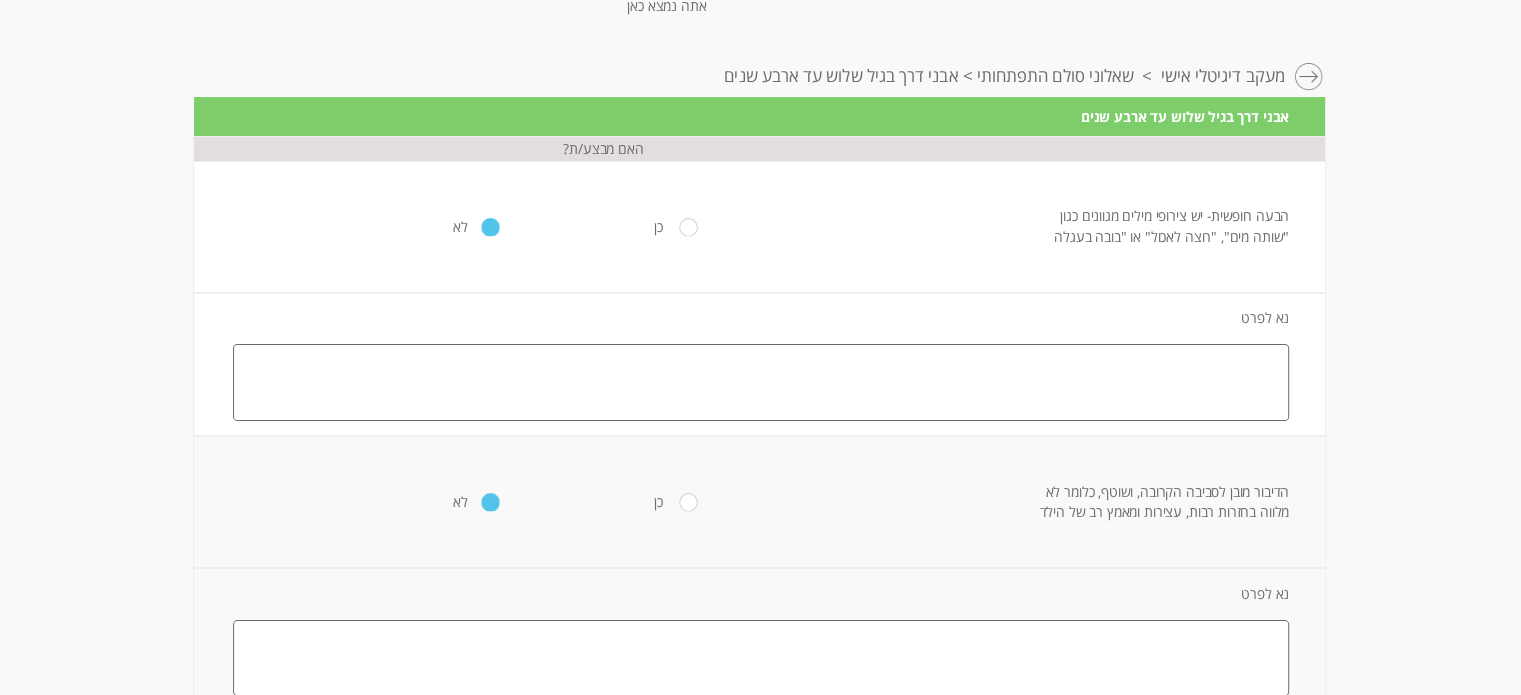 scroll, scrollTop: 400, scrollLeft: 0, axis: vertical 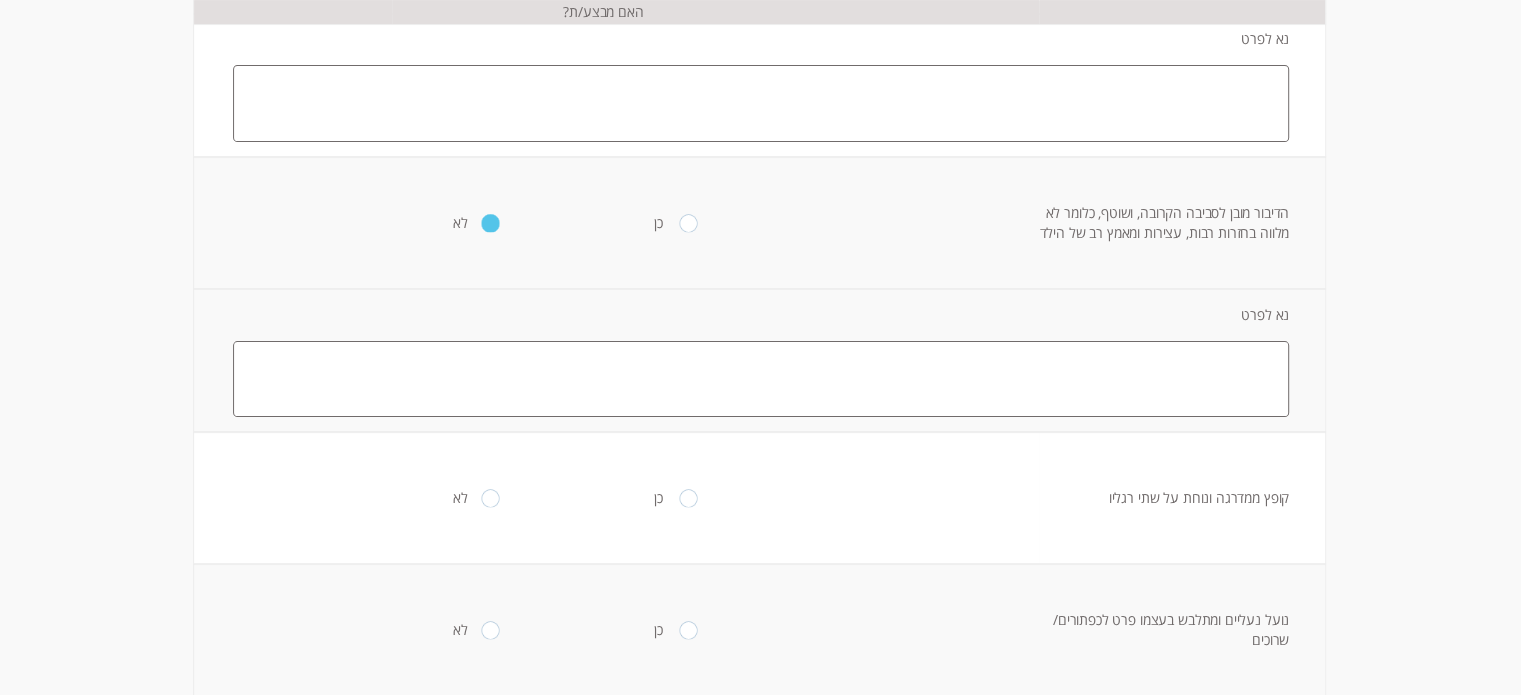 click at bounding box center [688, 499] 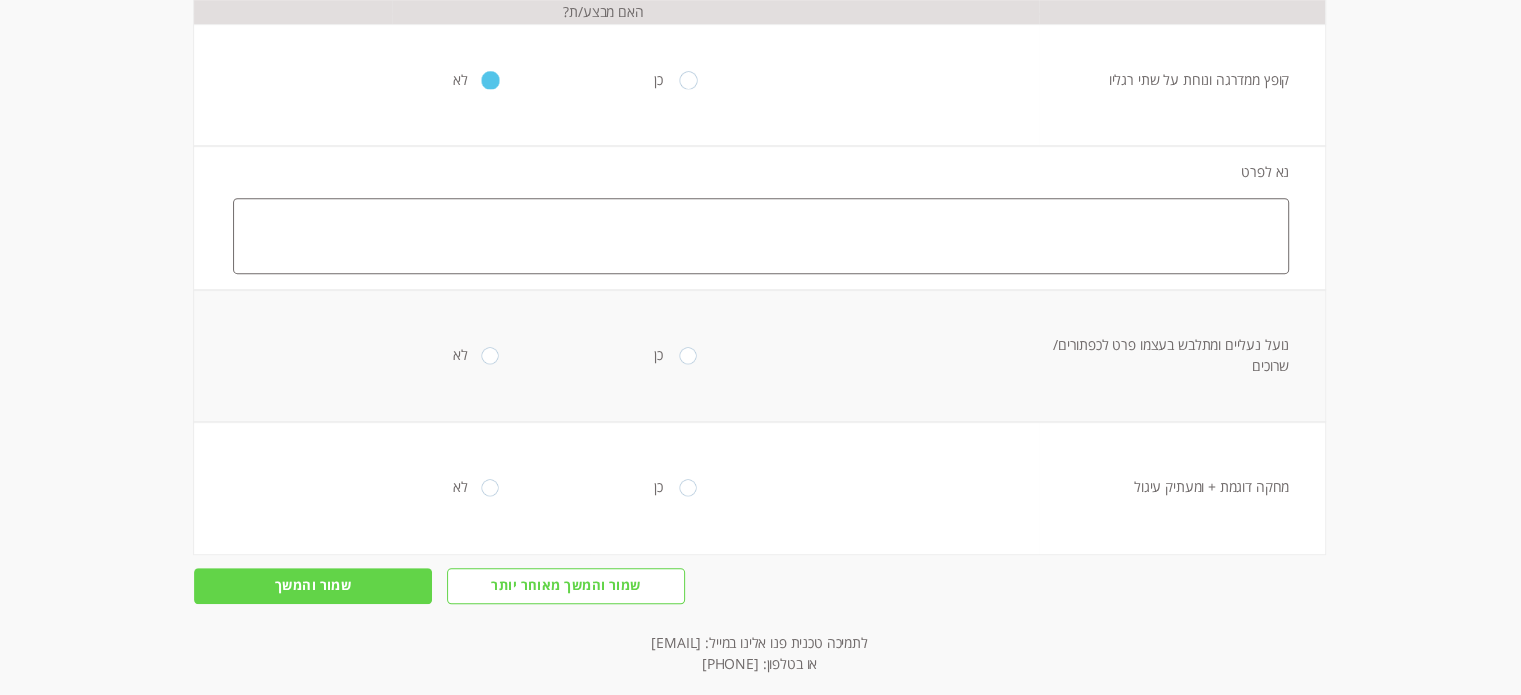 scroll, scrollTop: 847, scrollLeft: 0, axis: vertical 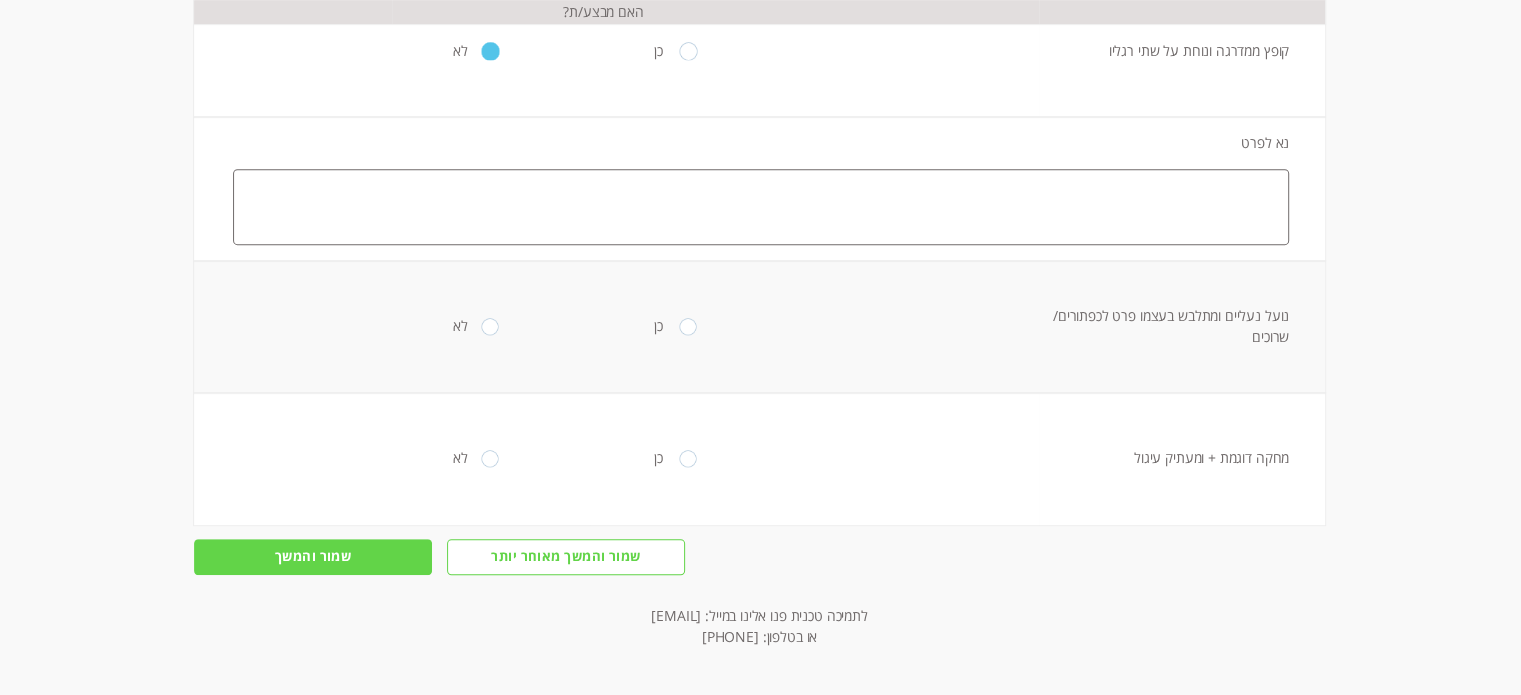 click at bounding box center (688, 327) 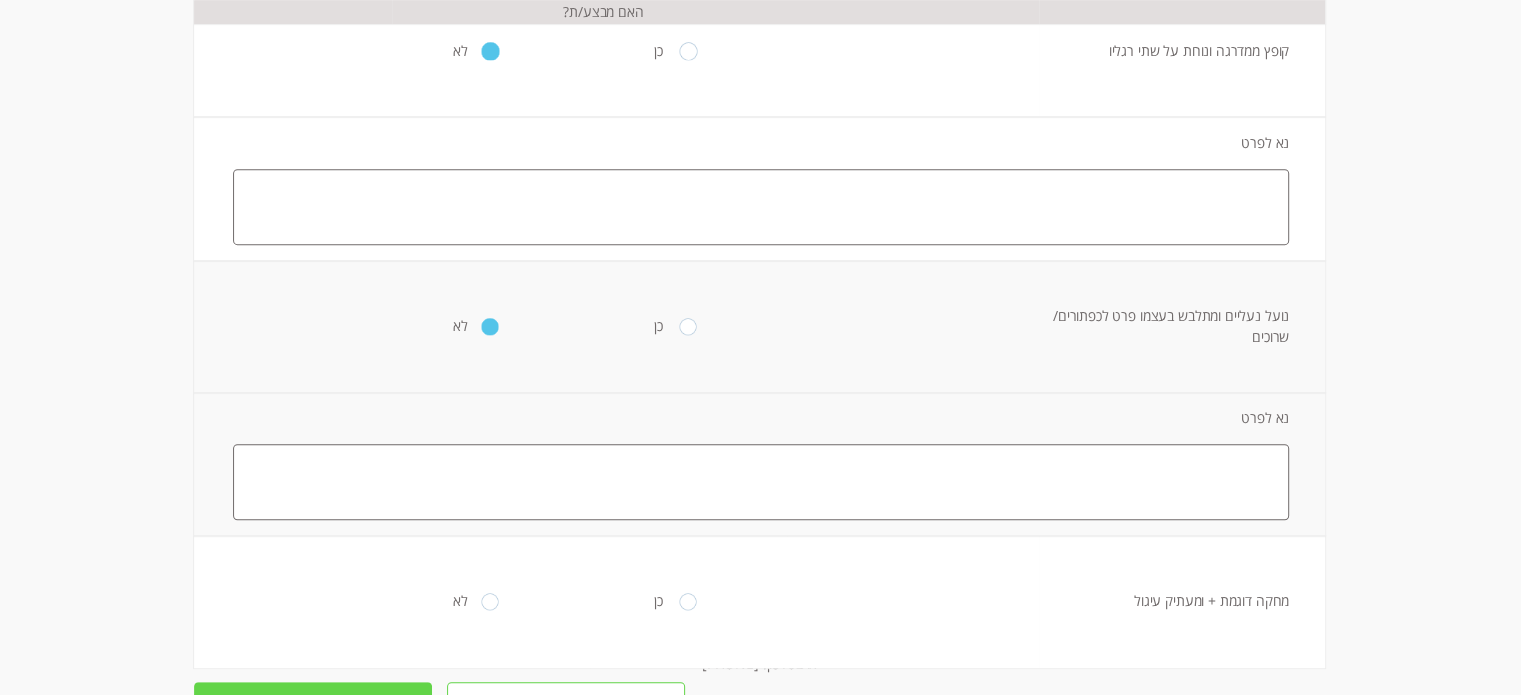 click at bounding box center (688, 602) 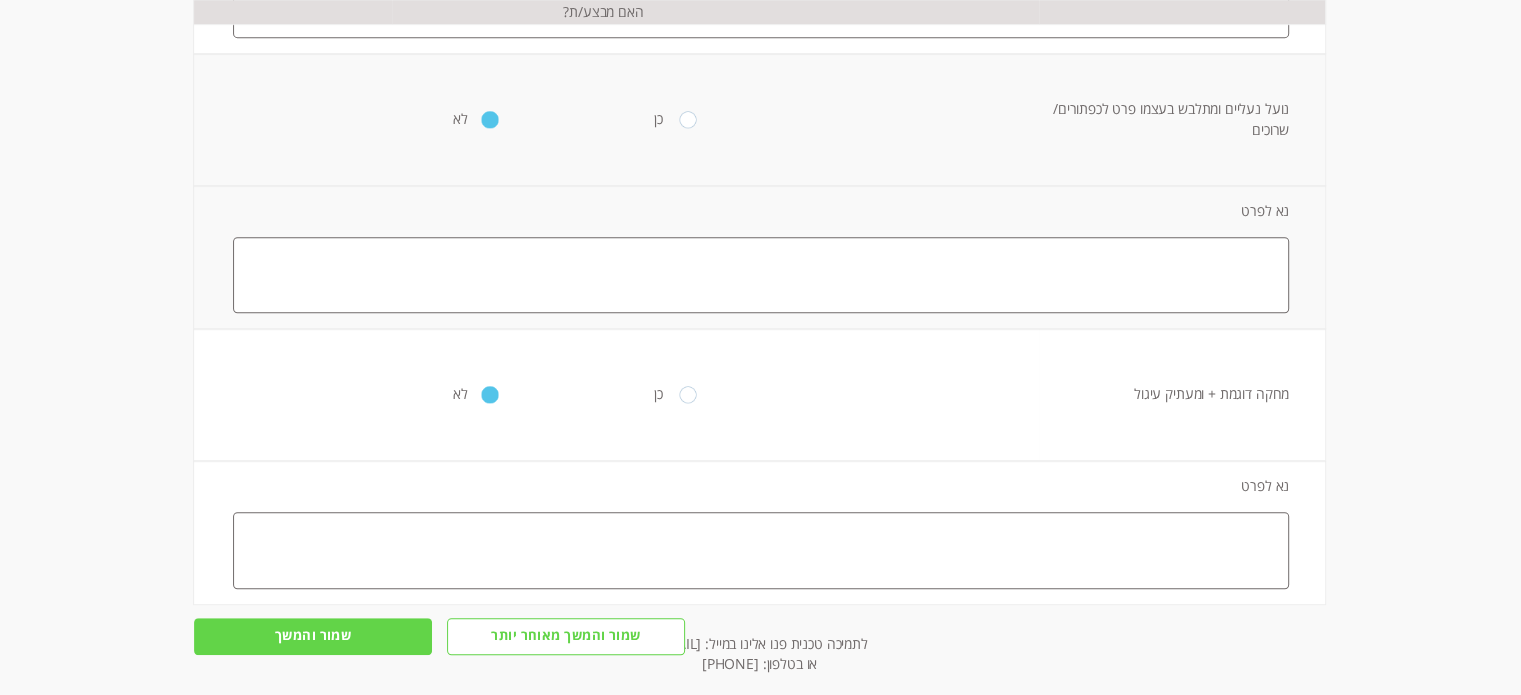 scroll, scrollTop: 1132, scrollLeft: 0, axis: vertical 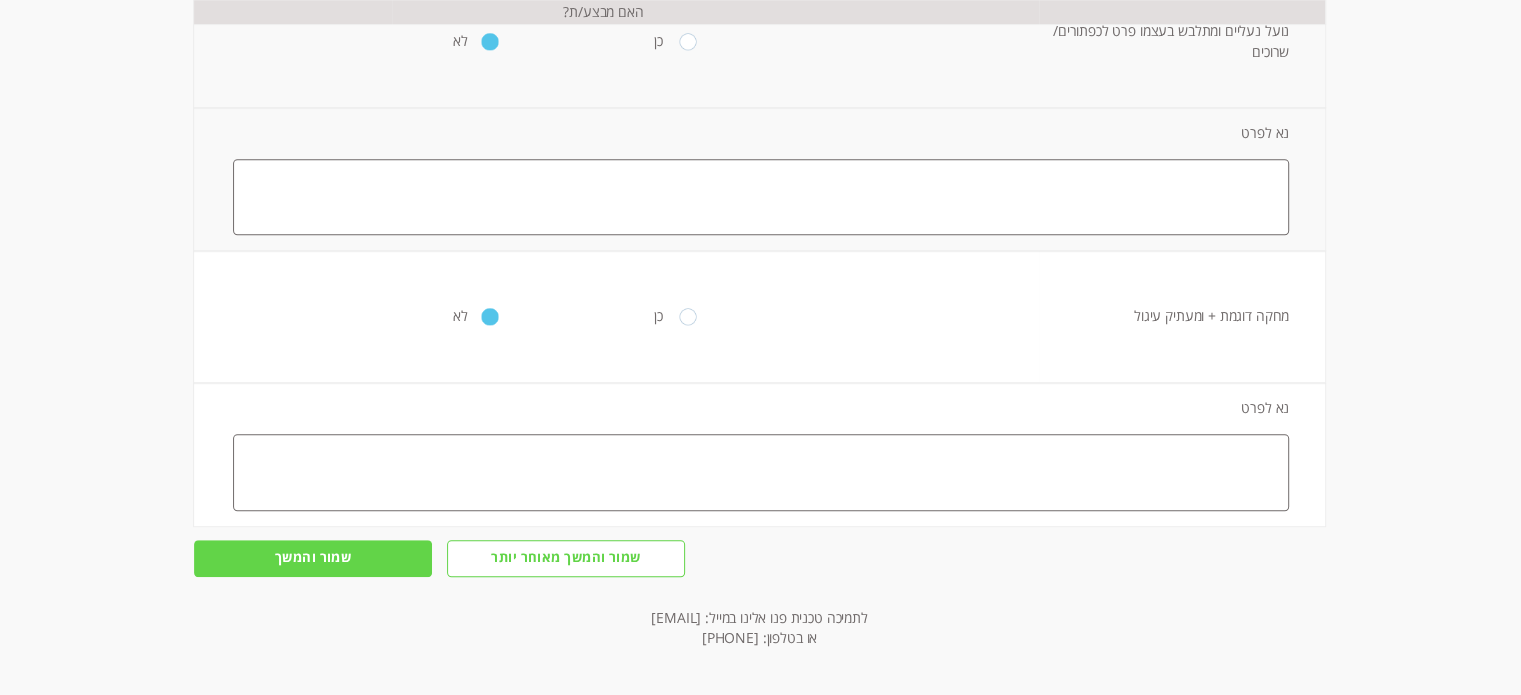 click on "שמור והמשך" at bounding box center [313, 558] 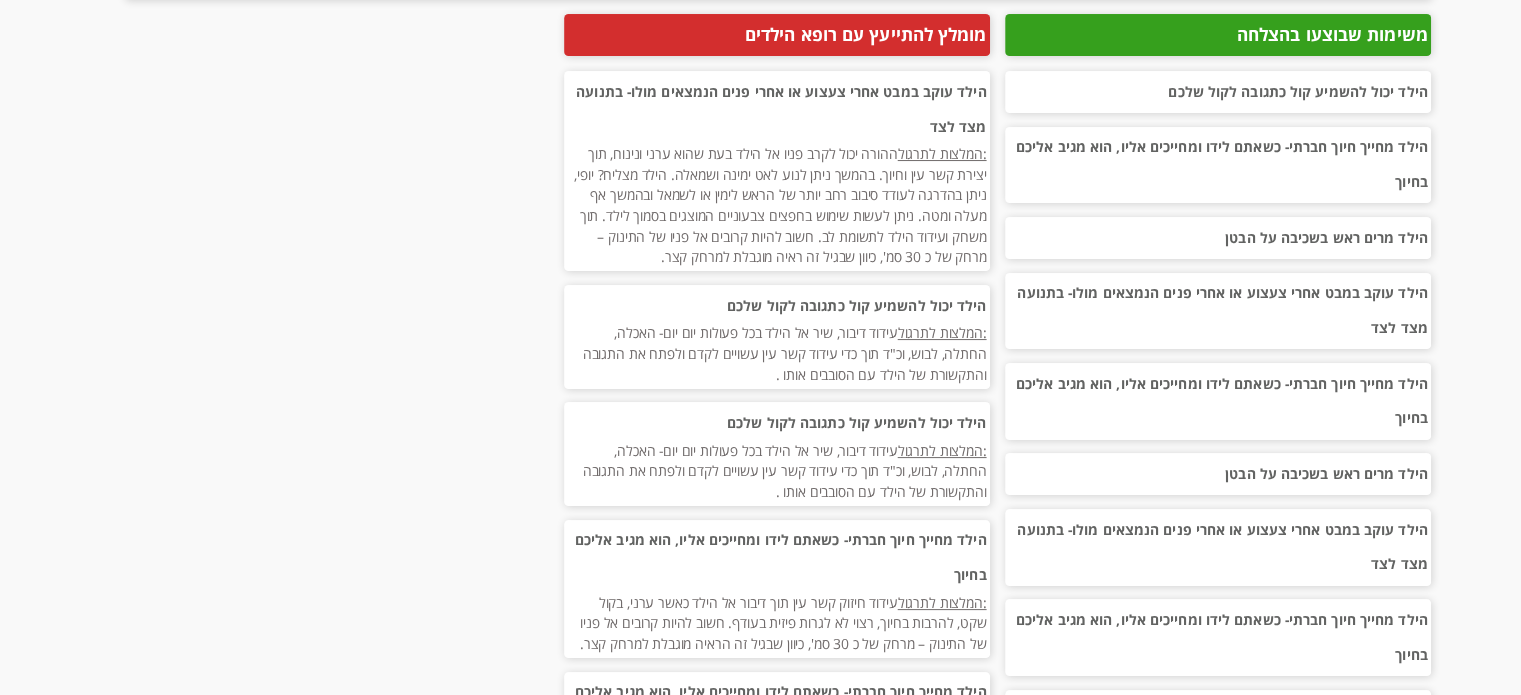 scroll, scrollTop: 0, scrollLeft: 0, axis: both 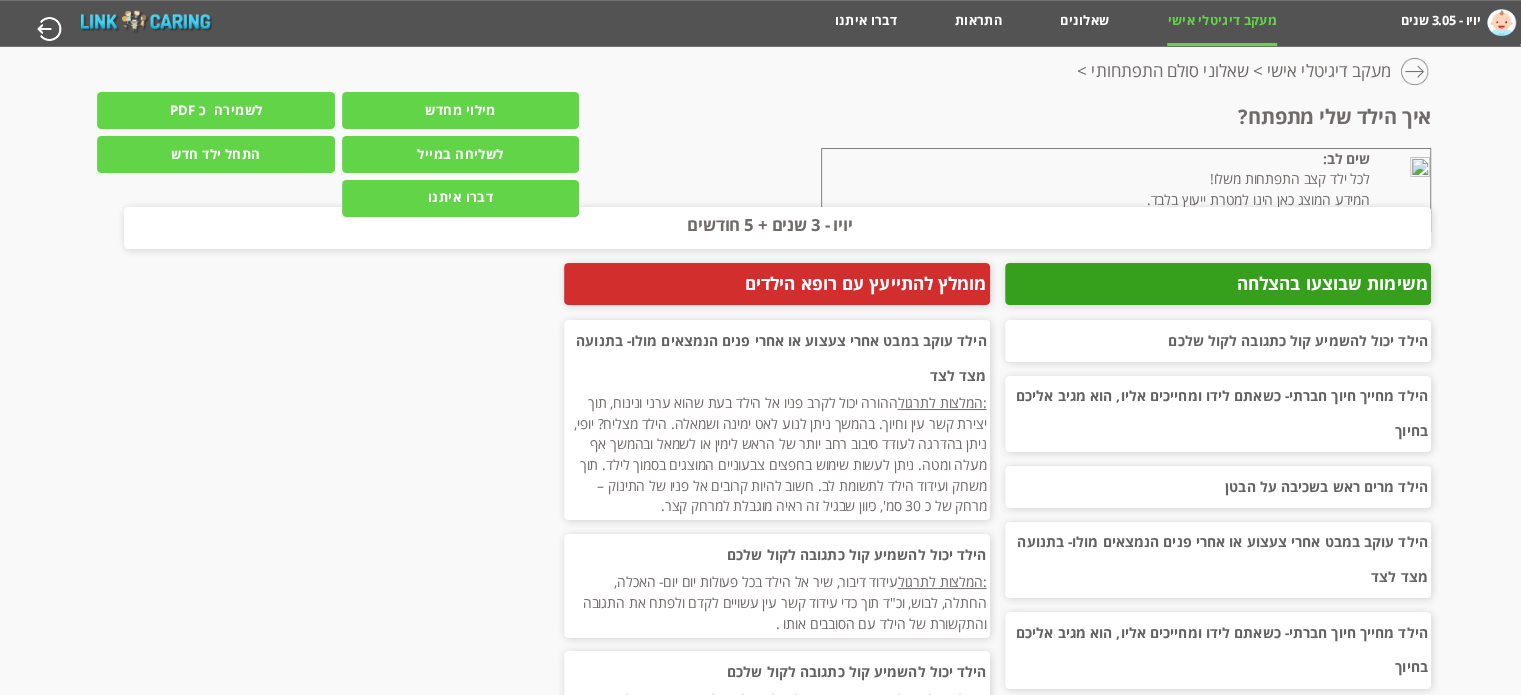click on "לשליחה במייל" at bounding box center [461, 154] 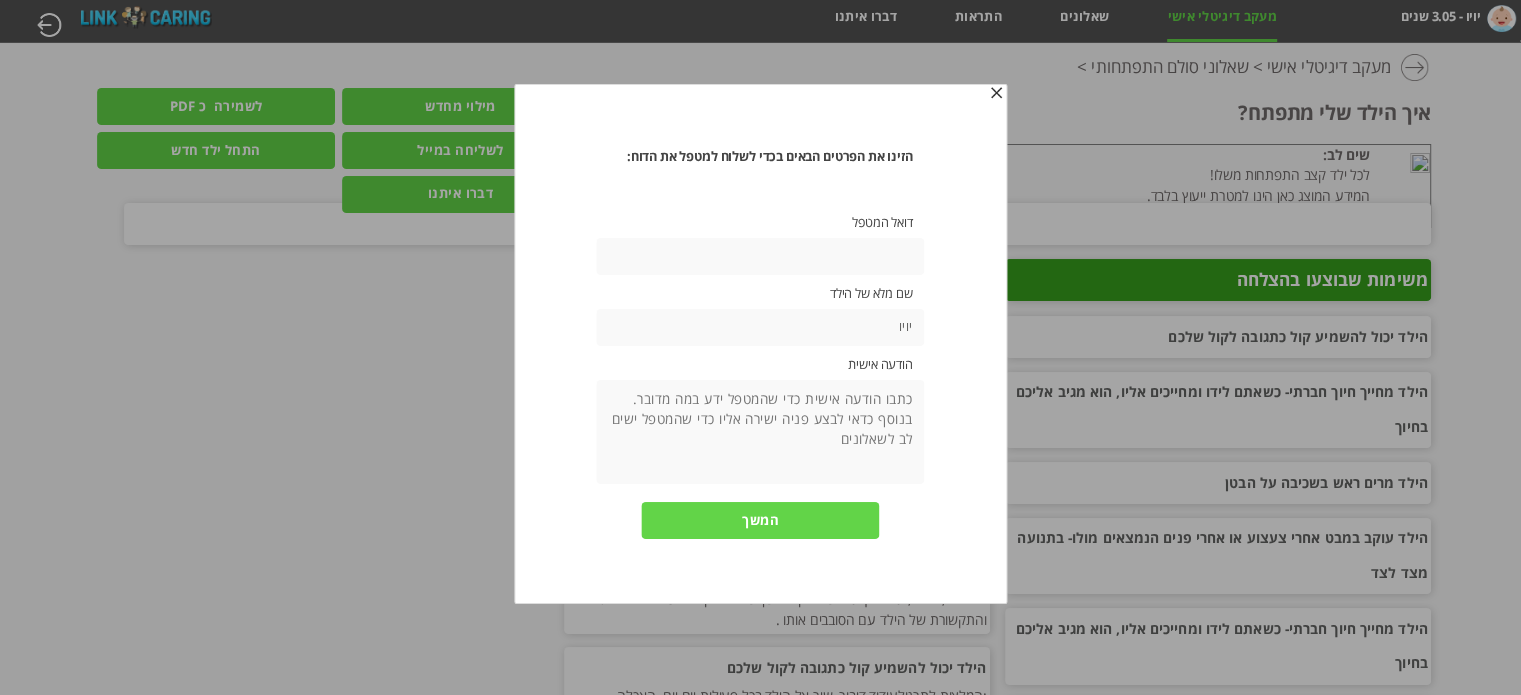 scroll, scrollTop: 0, scrollLeft: 0, axis: both 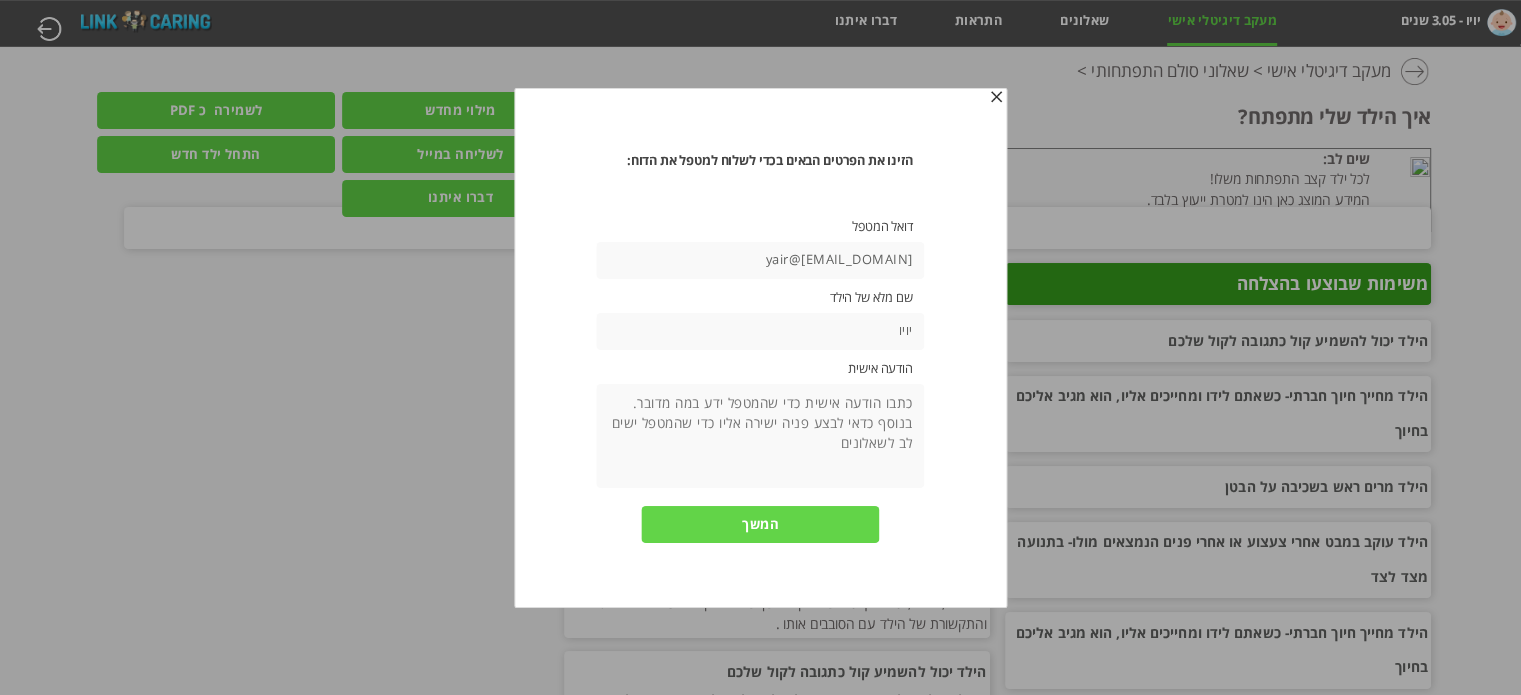 type on "yair@[EMAIL_DOMAIN]" 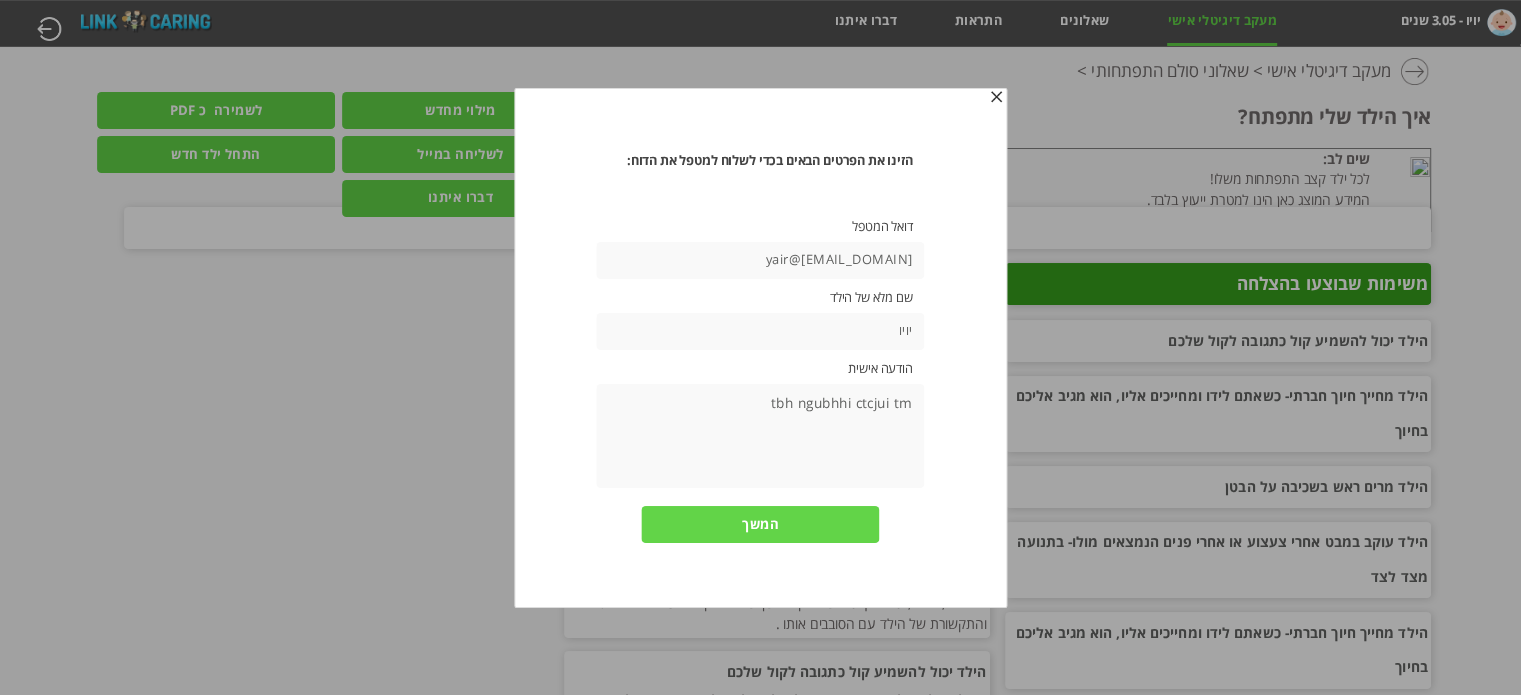 type on "tbh ngubhhi ctcjui tm" 